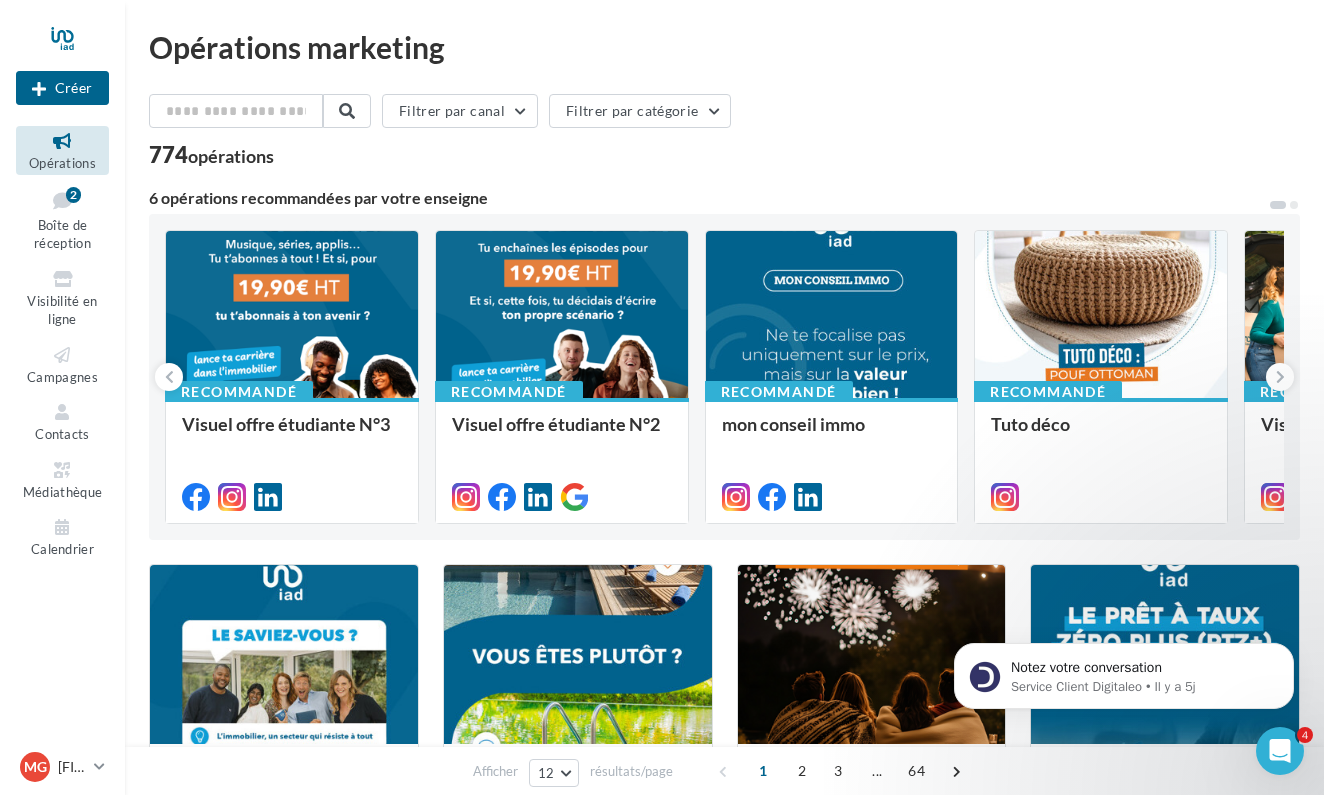 scroll, scrollTop: 0, scrollLeft: 0, axis: both 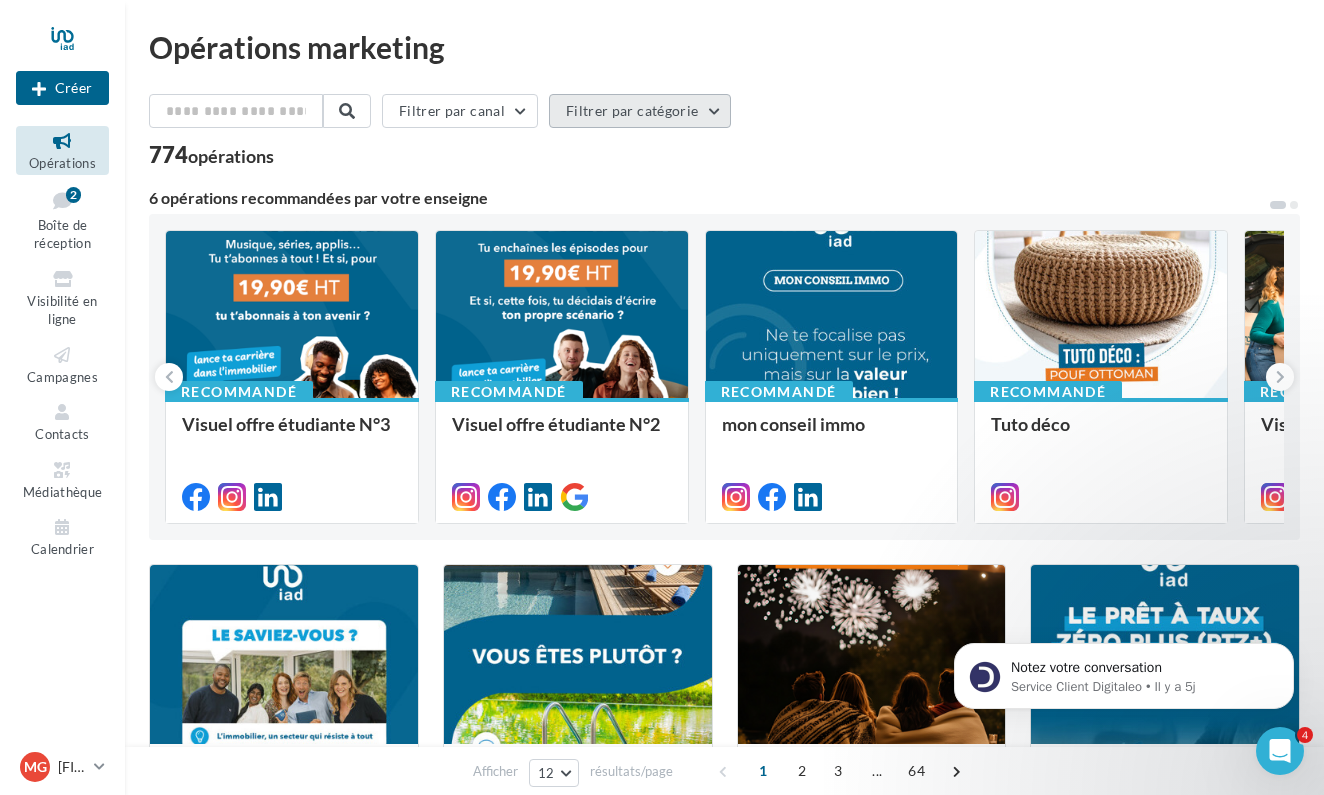 click on "Filtrer par catégorie" at bounding box center (640, 111) 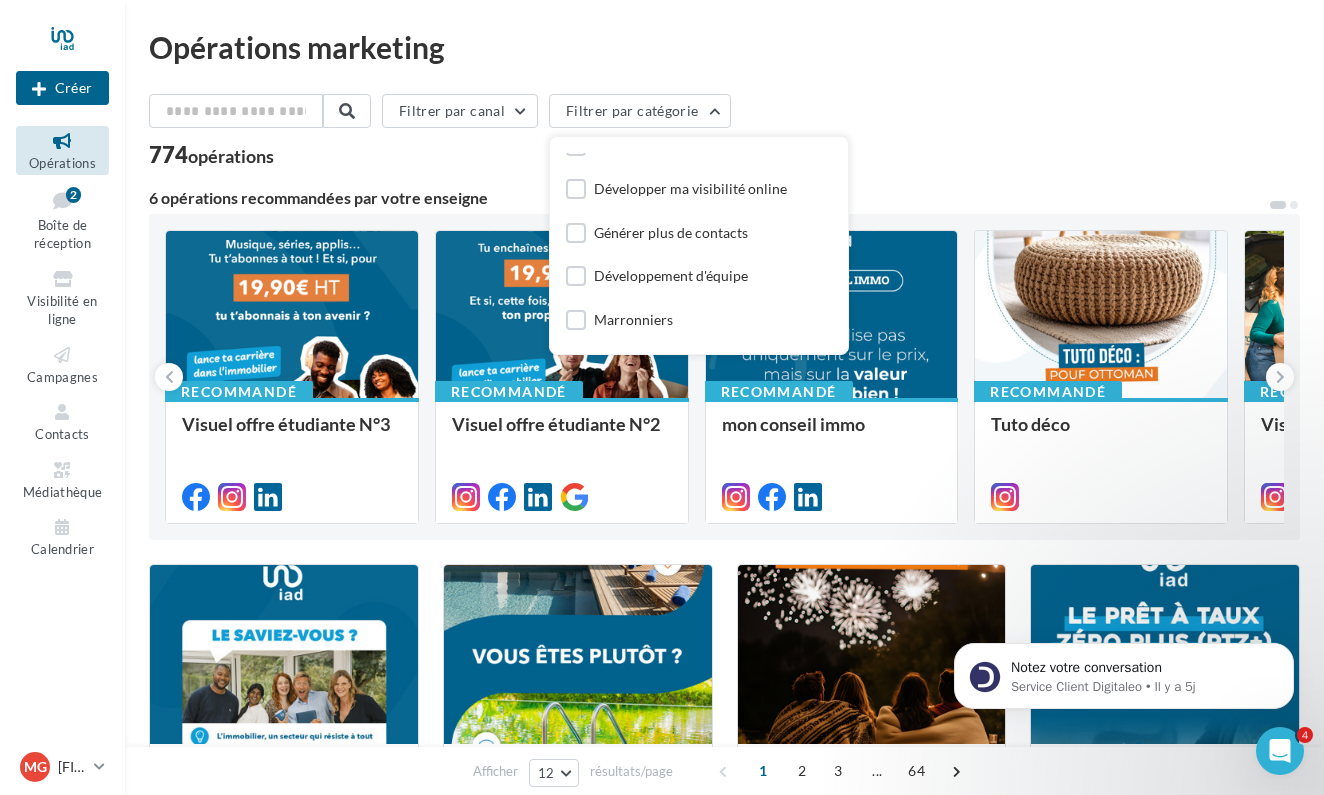 scroll, scrollTop: 23, scrollLeft: 0, axis: vertical 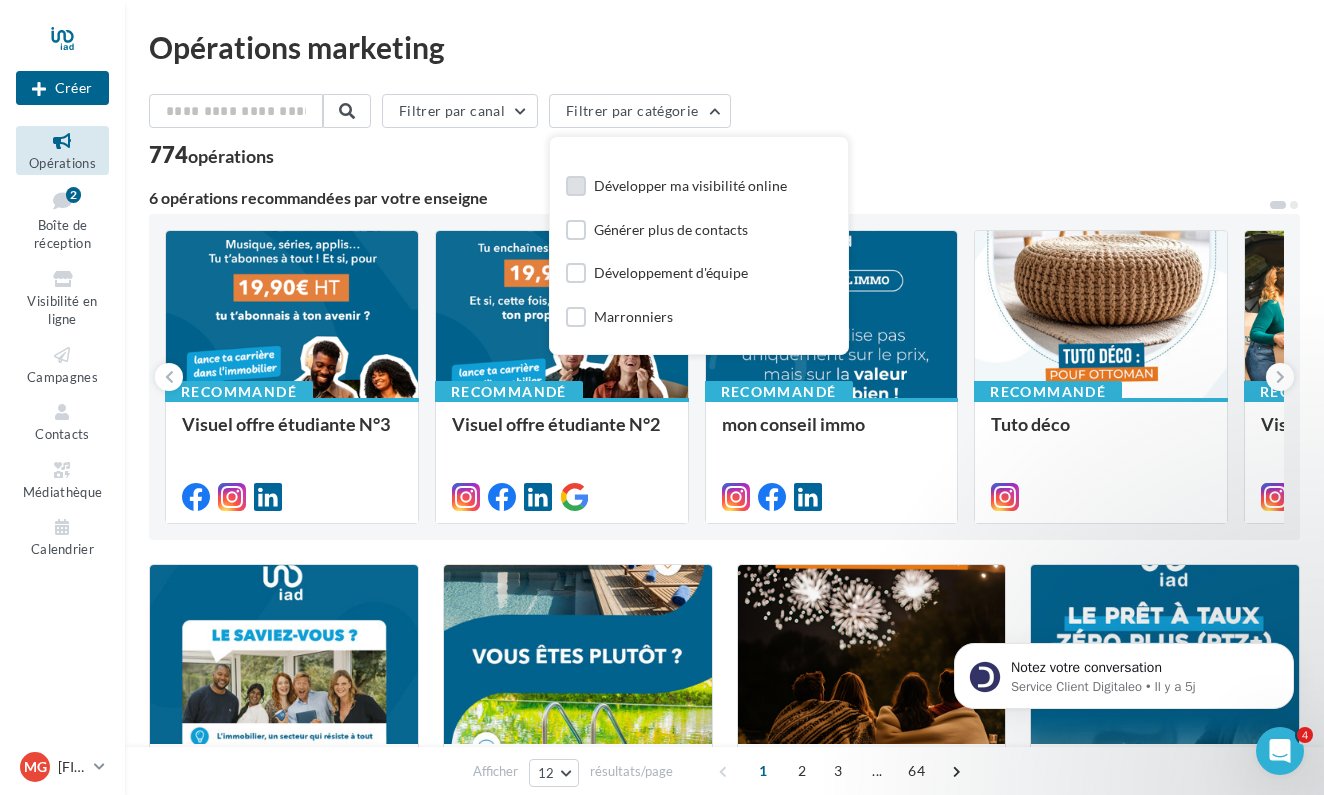 click at bounding box center (576, 186) 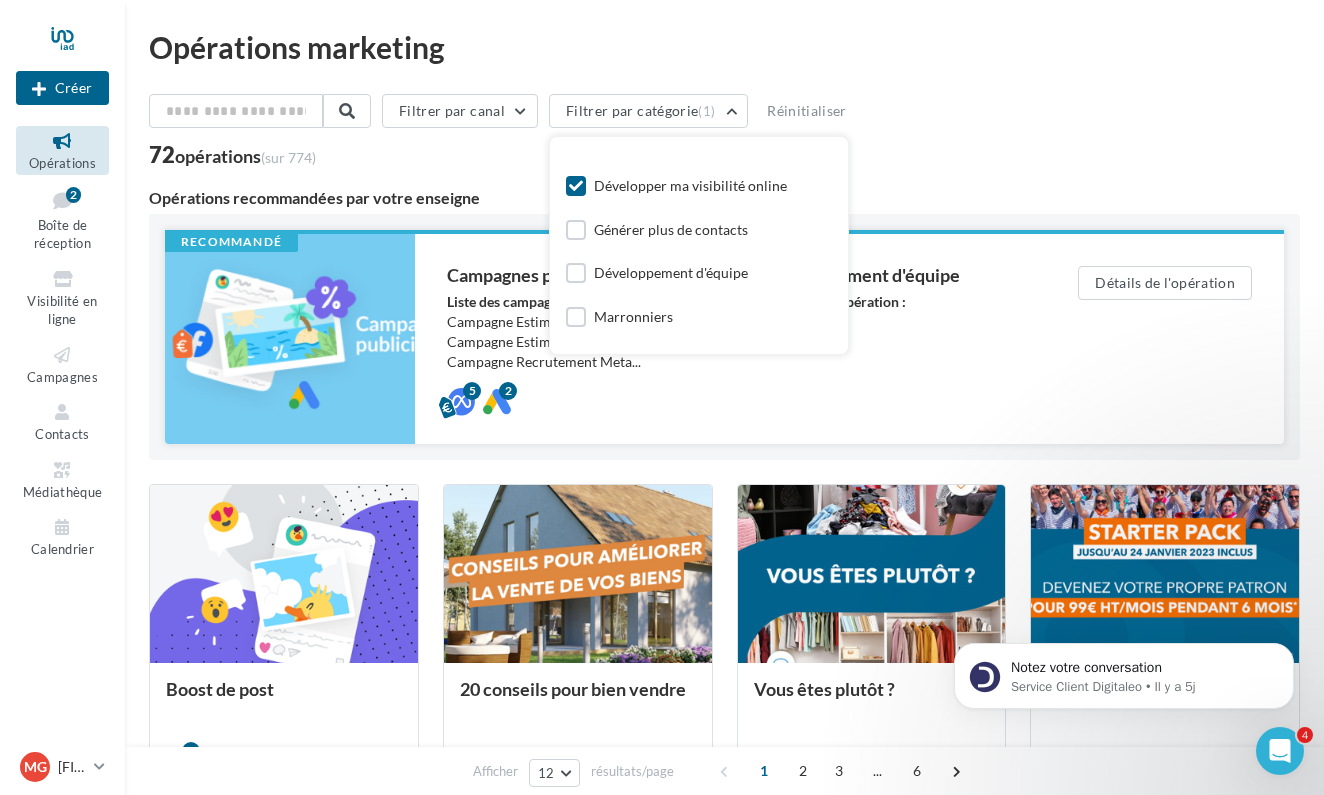 click on "5         2" at bounding box center (722, 400) 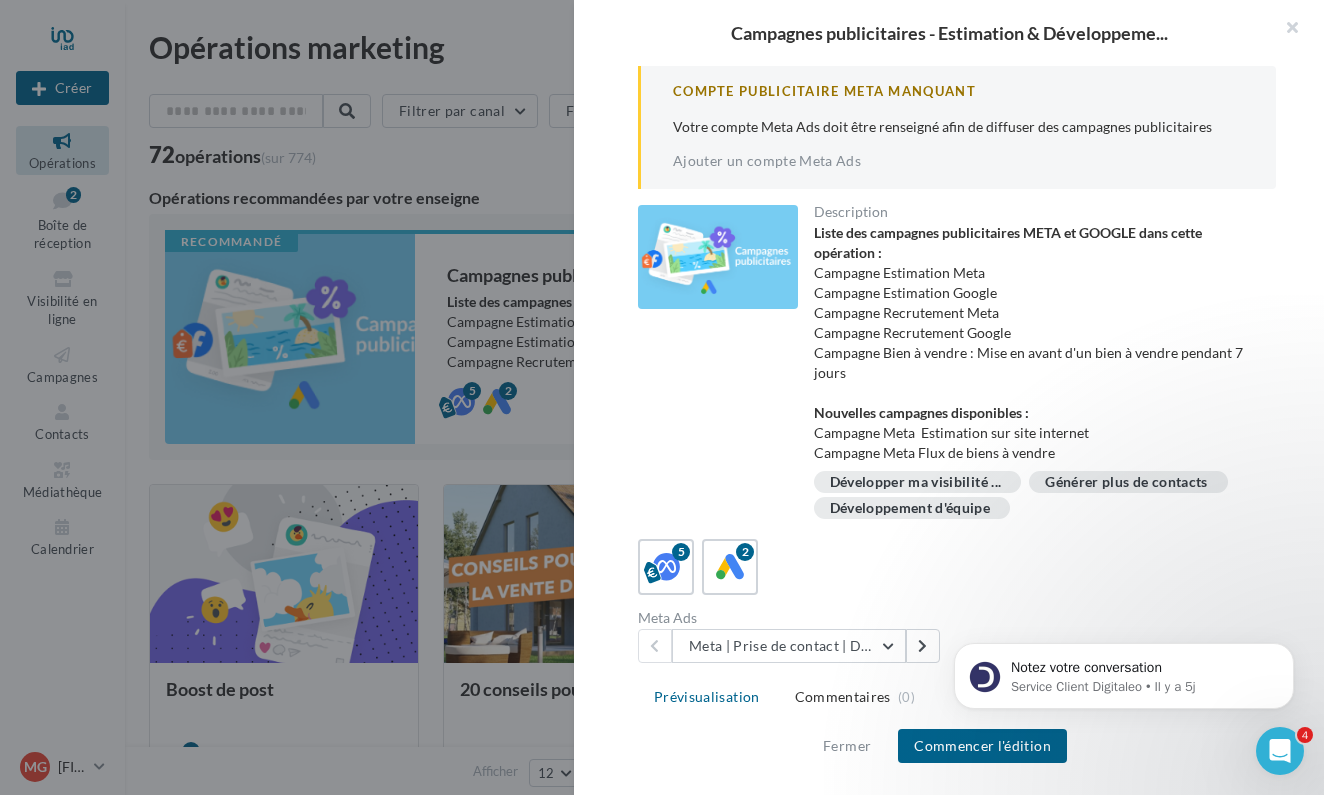 click at bounding box center [662, 397] 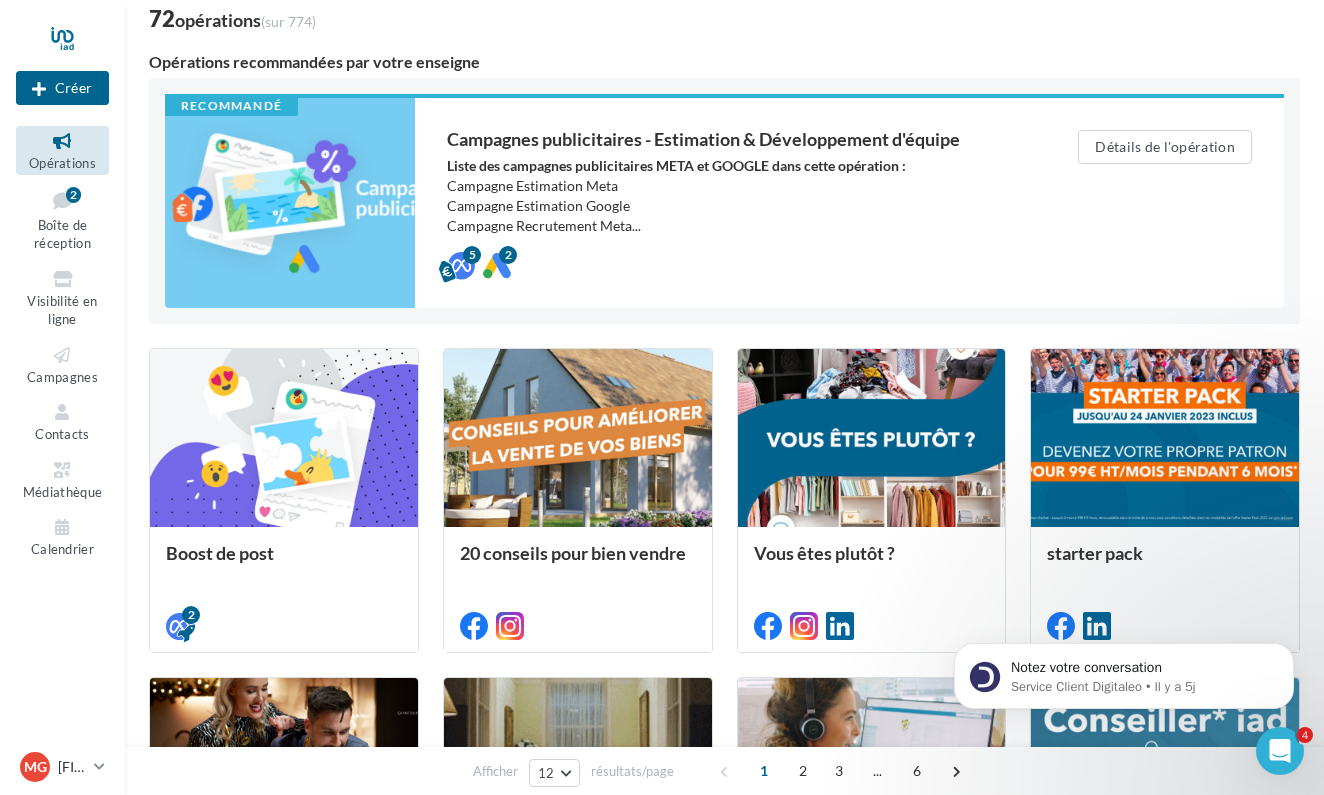 scroll, scrollTop: 130, scrollLeft: 0, axis: vertical 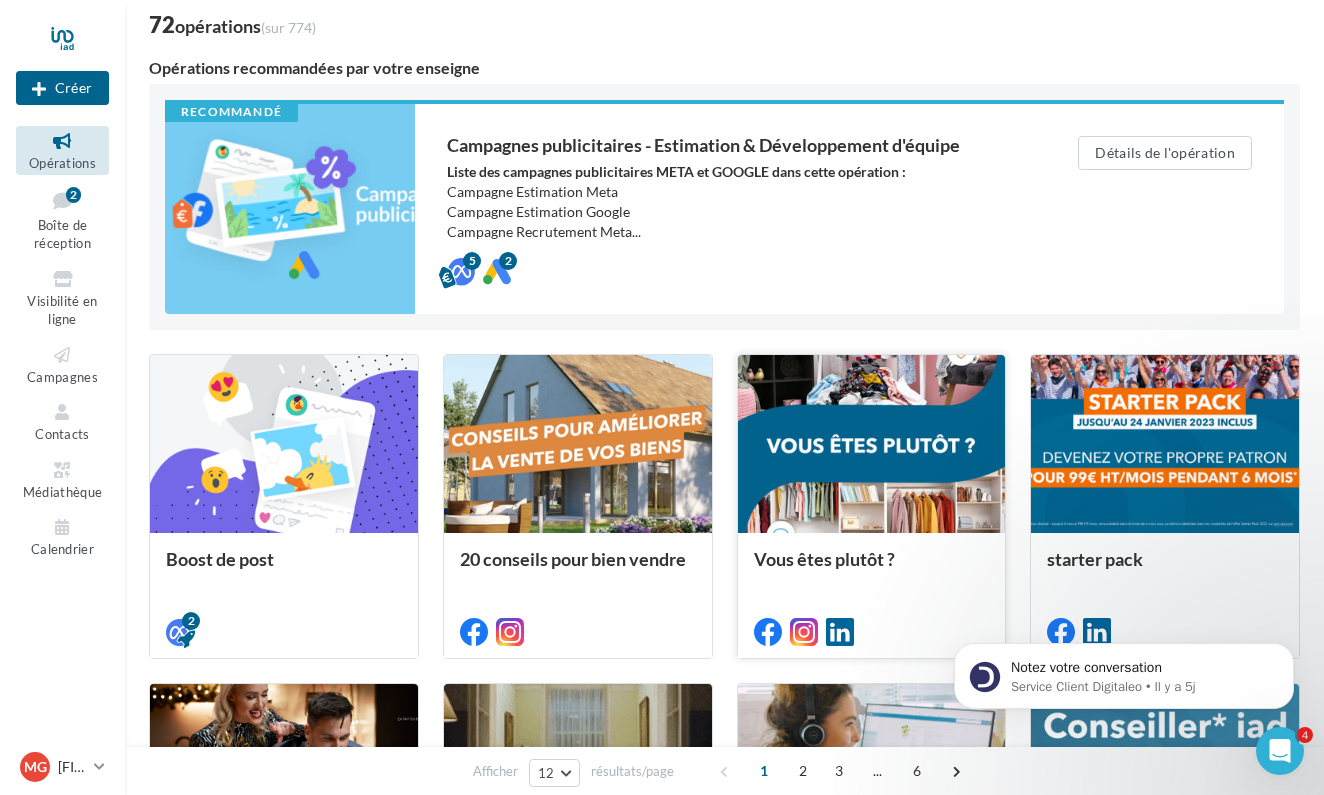 click at bounding box center [872, 445] 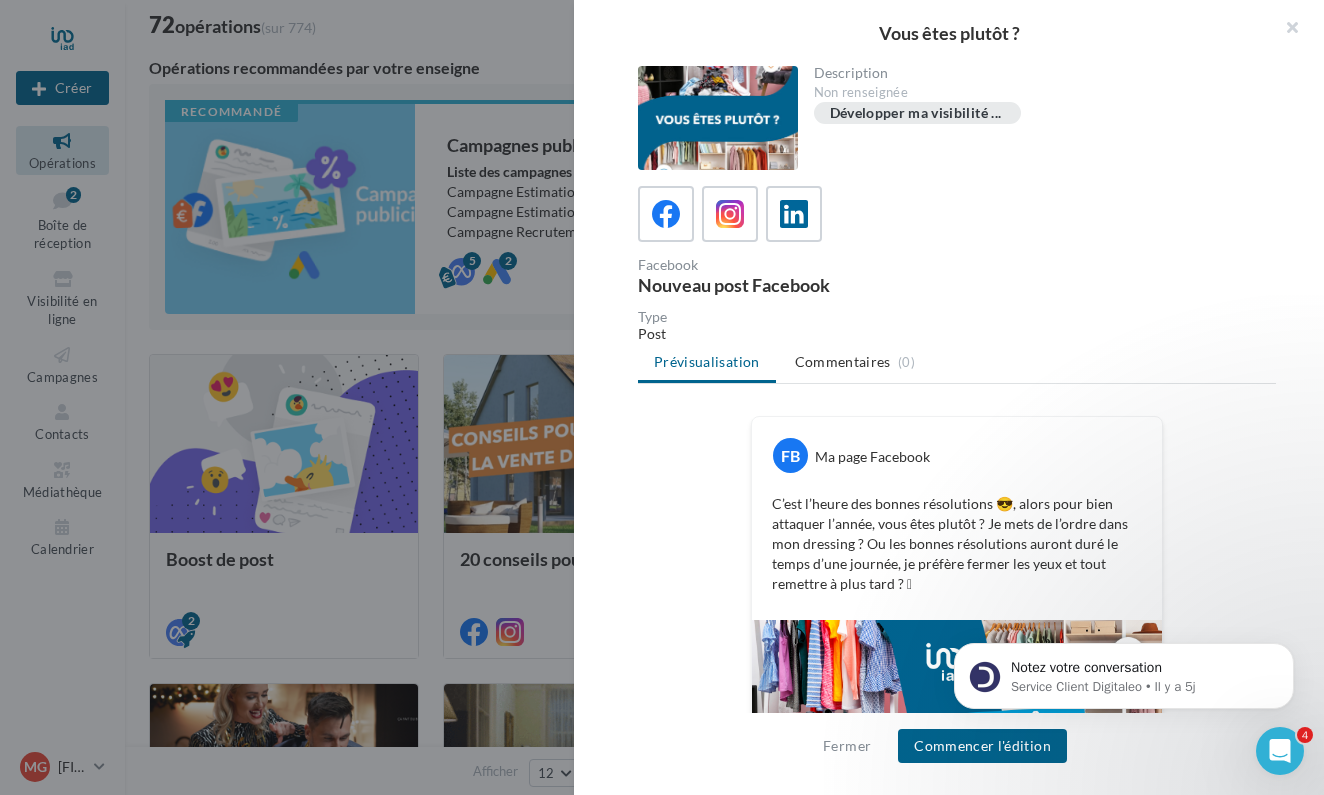scroll, scrollTop: -1, scrollLeft: 0, axis: vertical 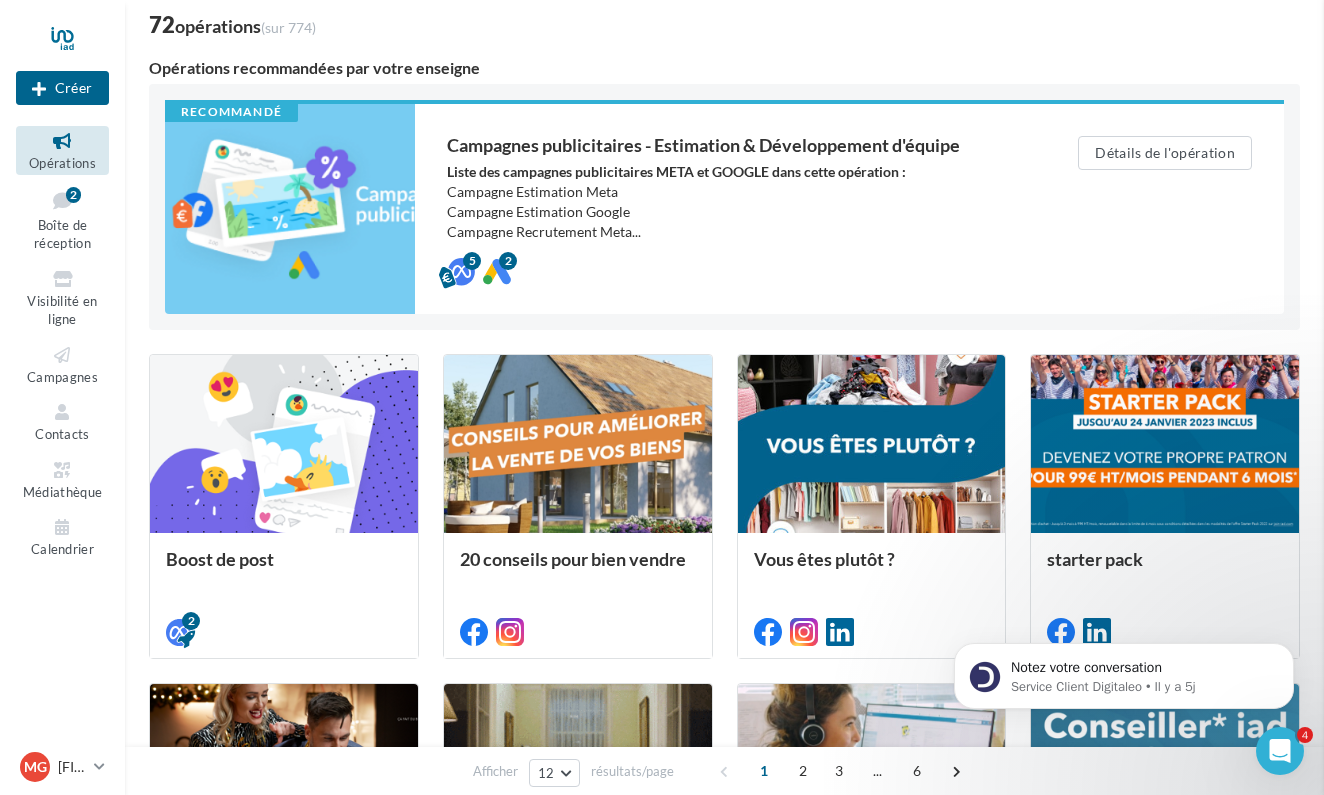 click on "Vous êtes plutôt ?
Description
Non renseignée
Développer ma visibilité ...
Facebook
Nouveau post Facebook
Type
Post
Prévisualisation
Commentaires
(0)
FB
Ma page Facebook
La prévisualisation est non-contractuelle
Fermer
Commencer l'édition" at bounding box center [724, 1397] 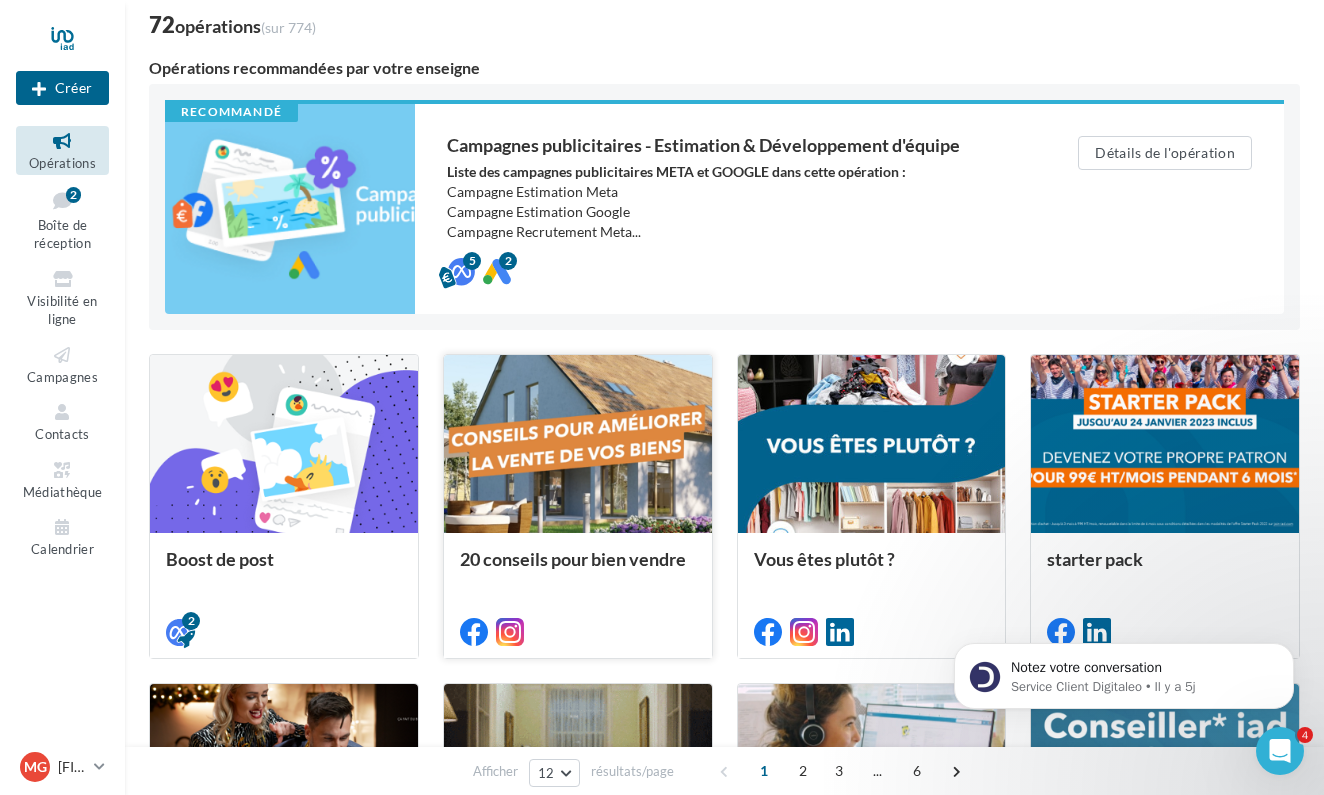 click on "20 conseils pour bien vendre" at bounding box center (573, 559) 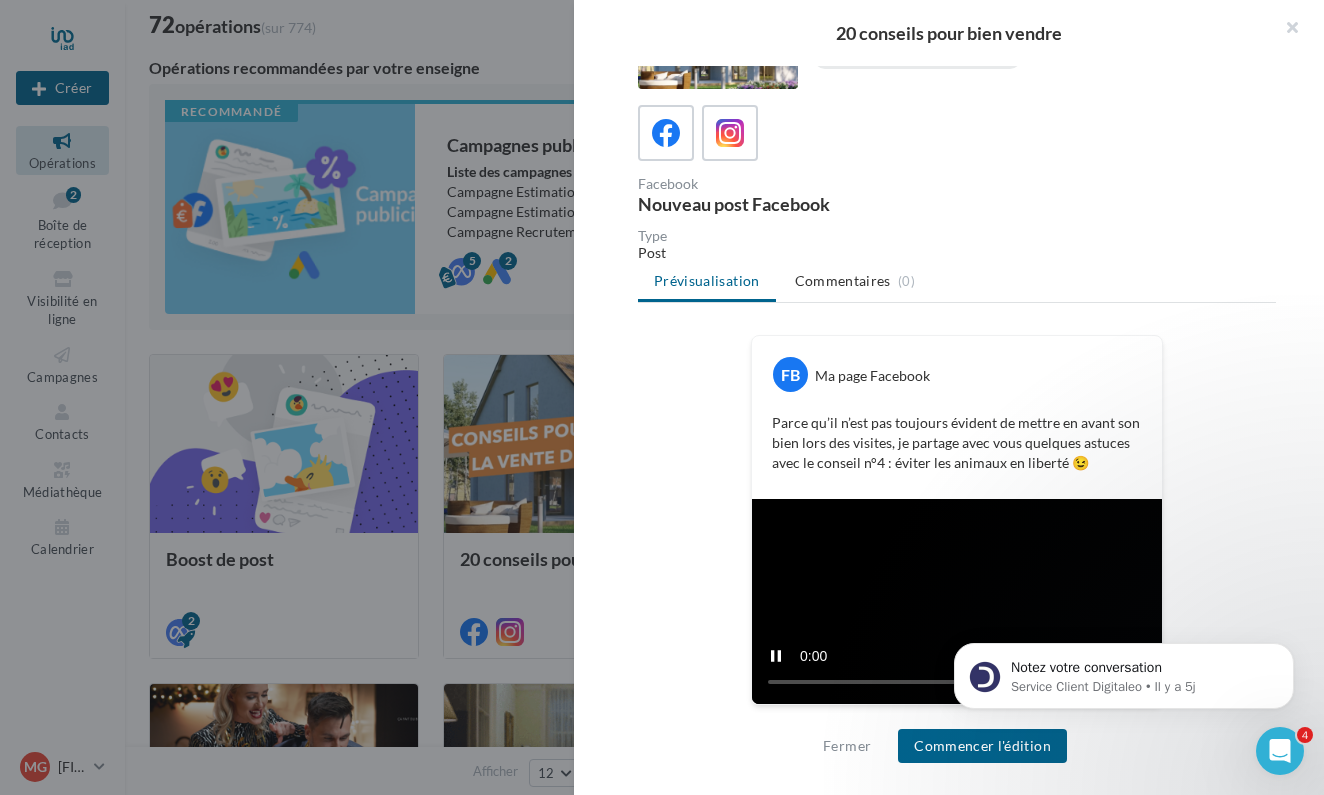 scroll, scrollTop: 106, scrollLeft: 0, axis: vertical 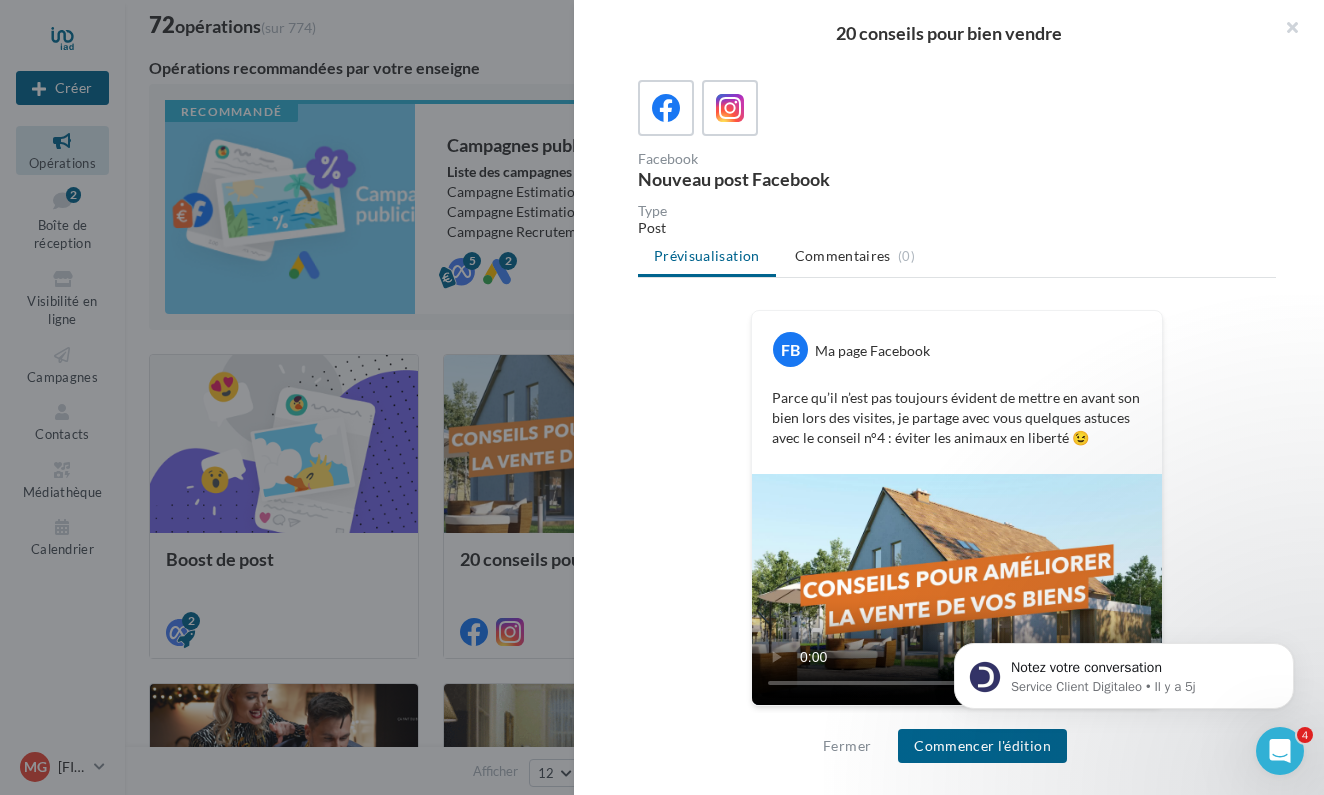 click at bounding box center [662, 397] 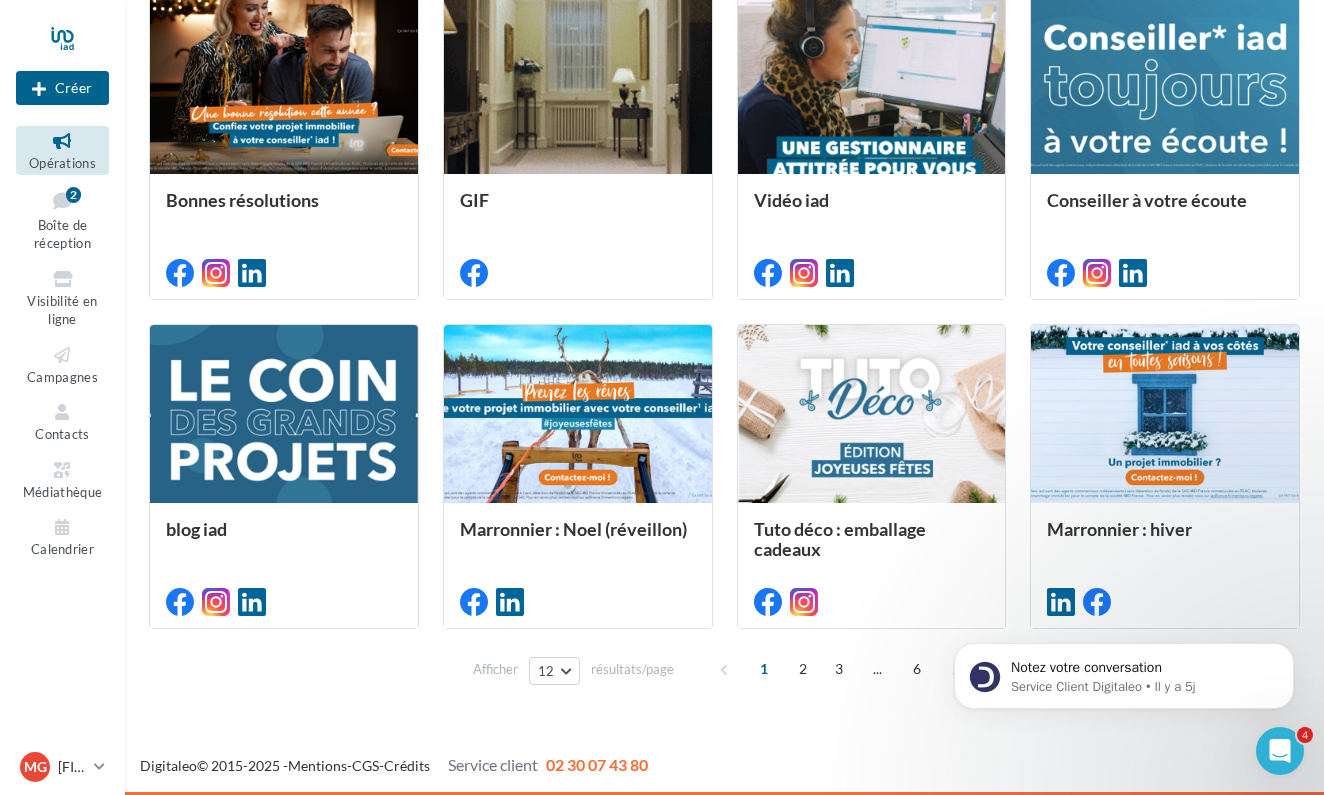 scroll, scrollTop: 818, scrollLeft: 0, axis: vertical 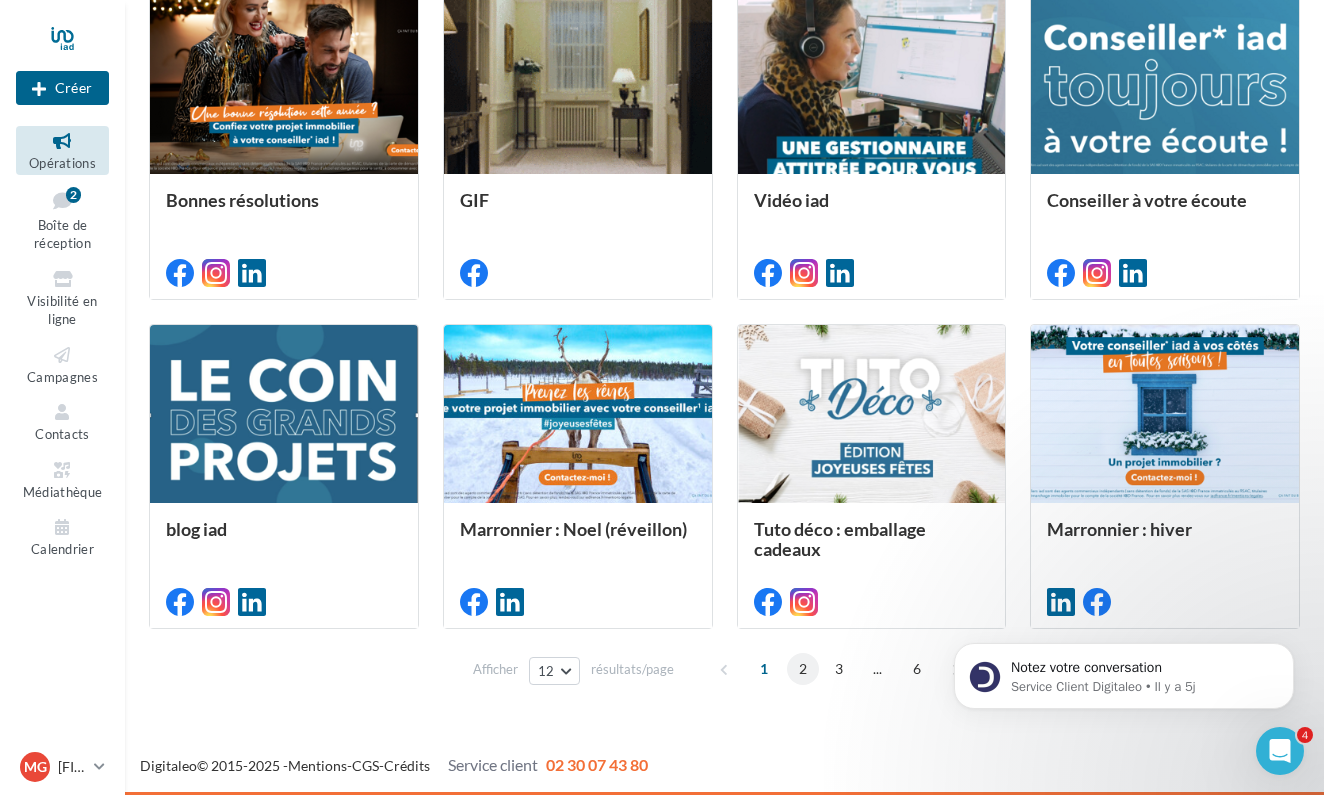click on "2" at bounding box center (803, 669) 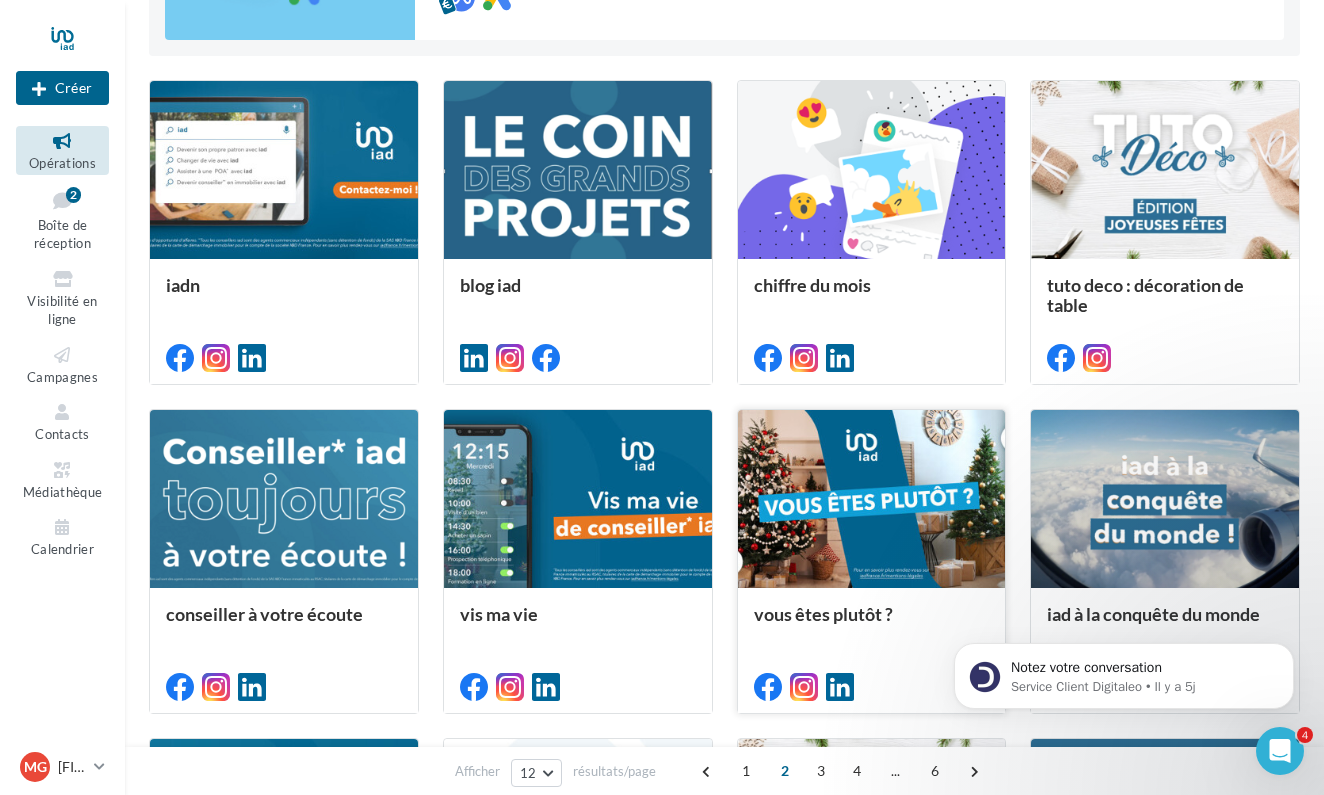 click at bounding box center [804, 687] 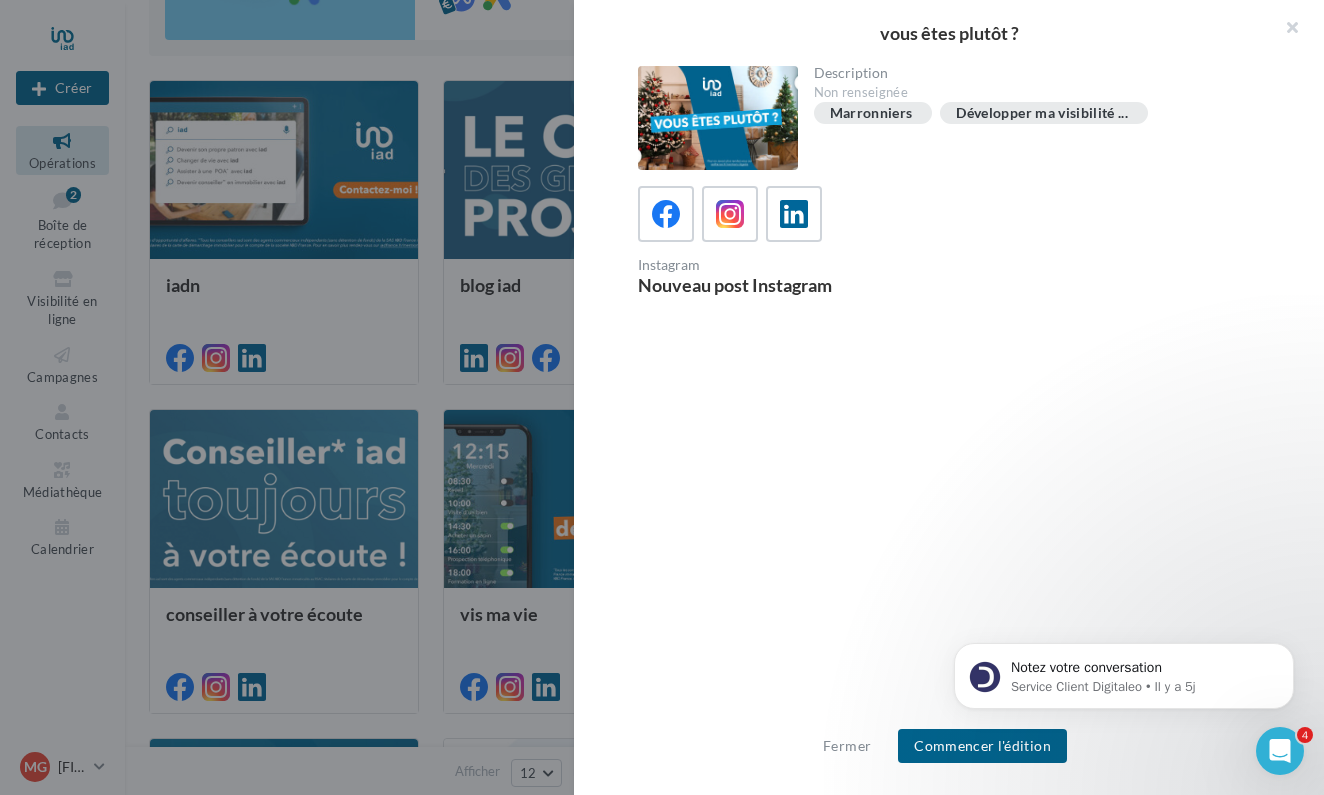 click at bounding box center (662, 397) 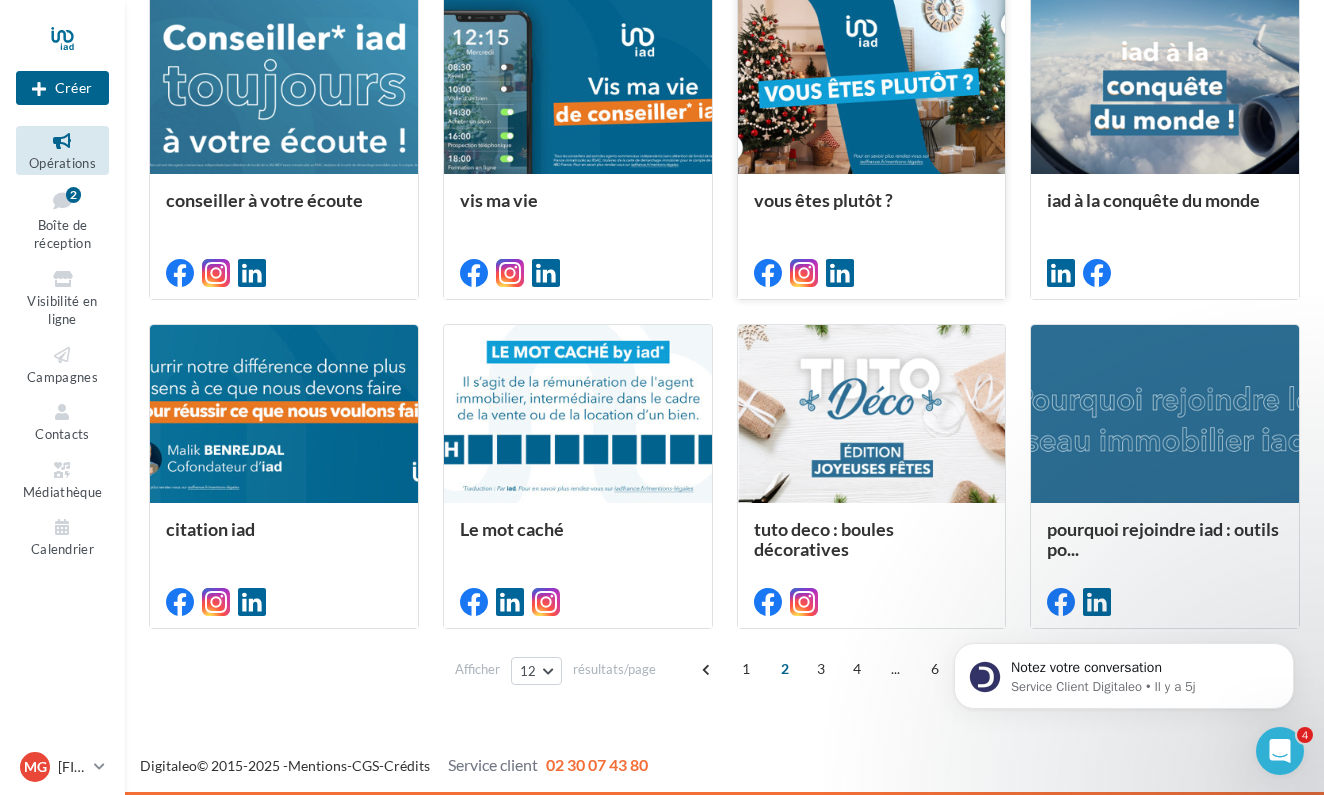 scroll, scrollTop: 818, scrollLeft: 0, axis: vertical 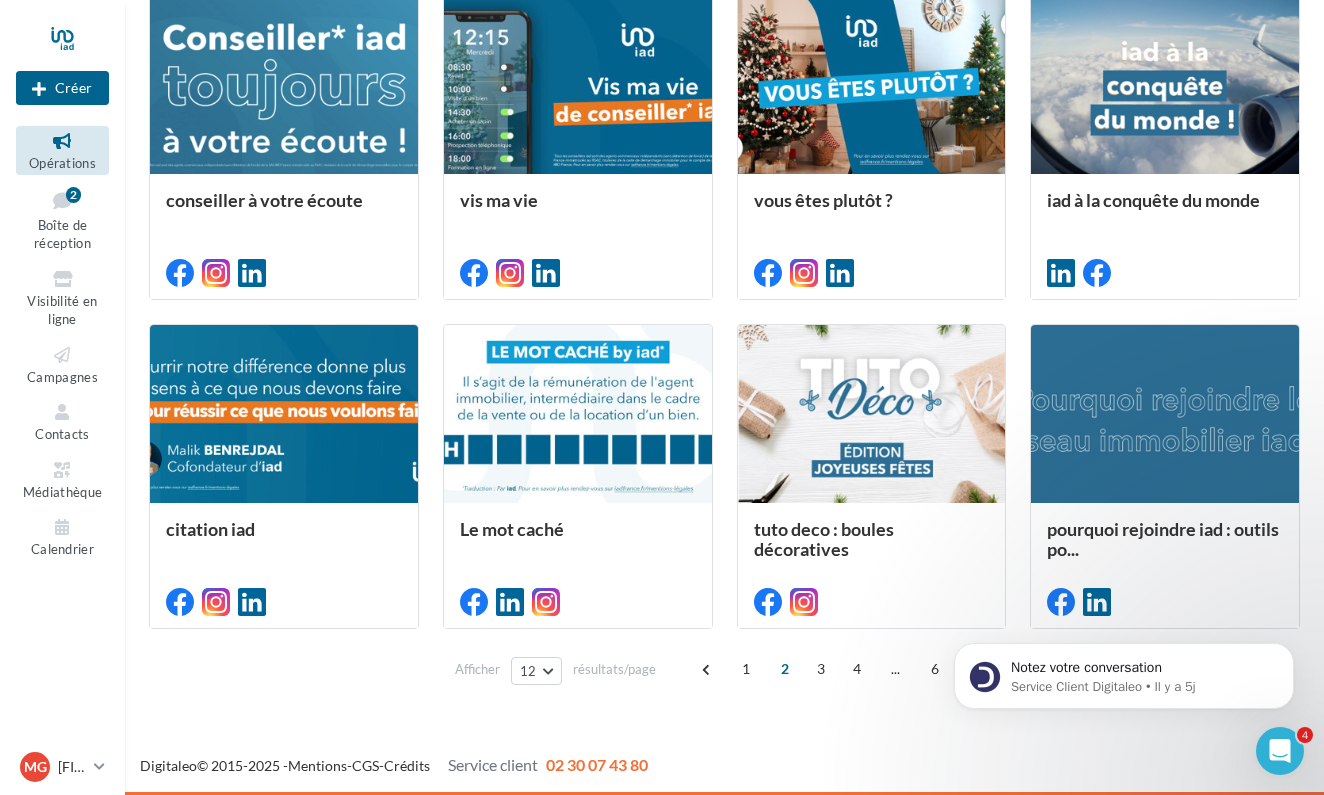 click on "Notez votre conversation Service Client Digitaleo • Il y a 5j" 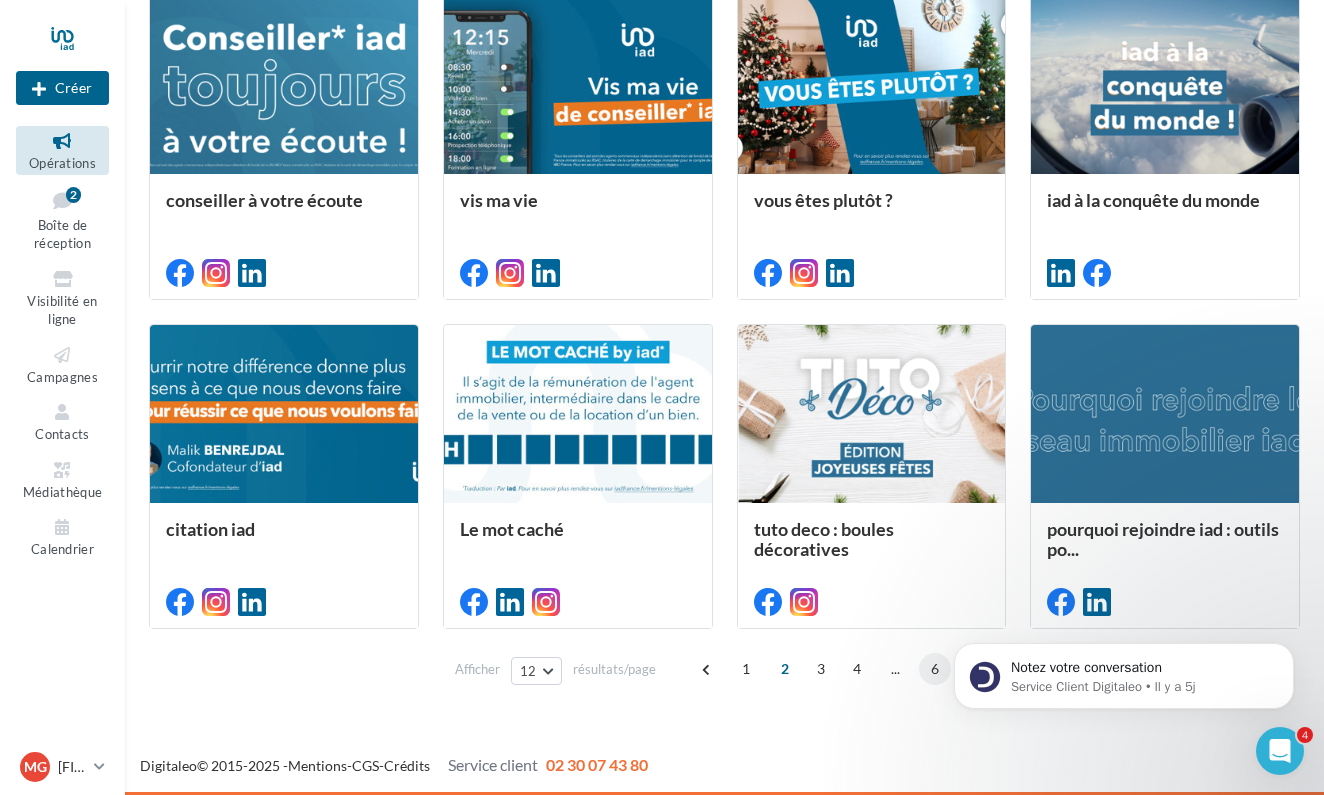 click on "6" at bounding box center (935, 669) 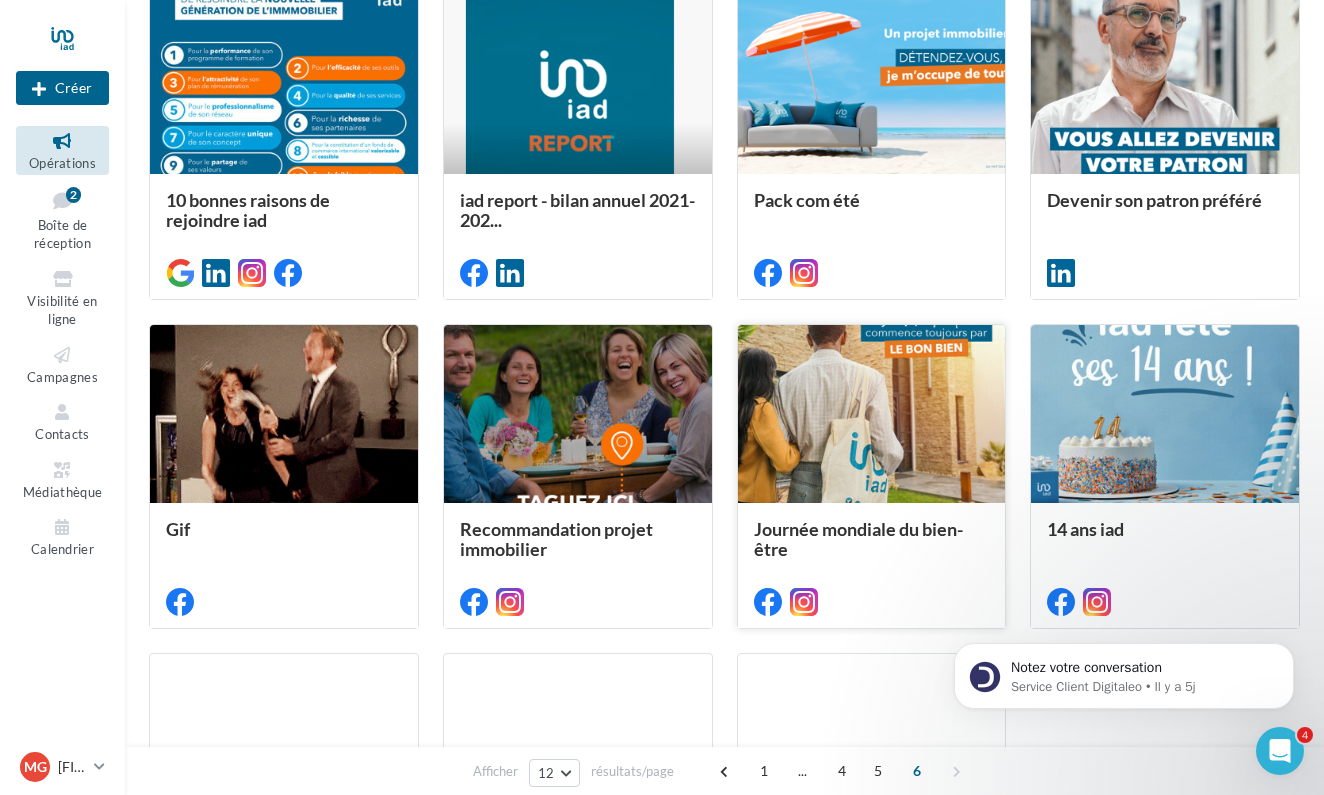 scroll, scrollTop: 485, scrollLeft: 0, axis: vertical 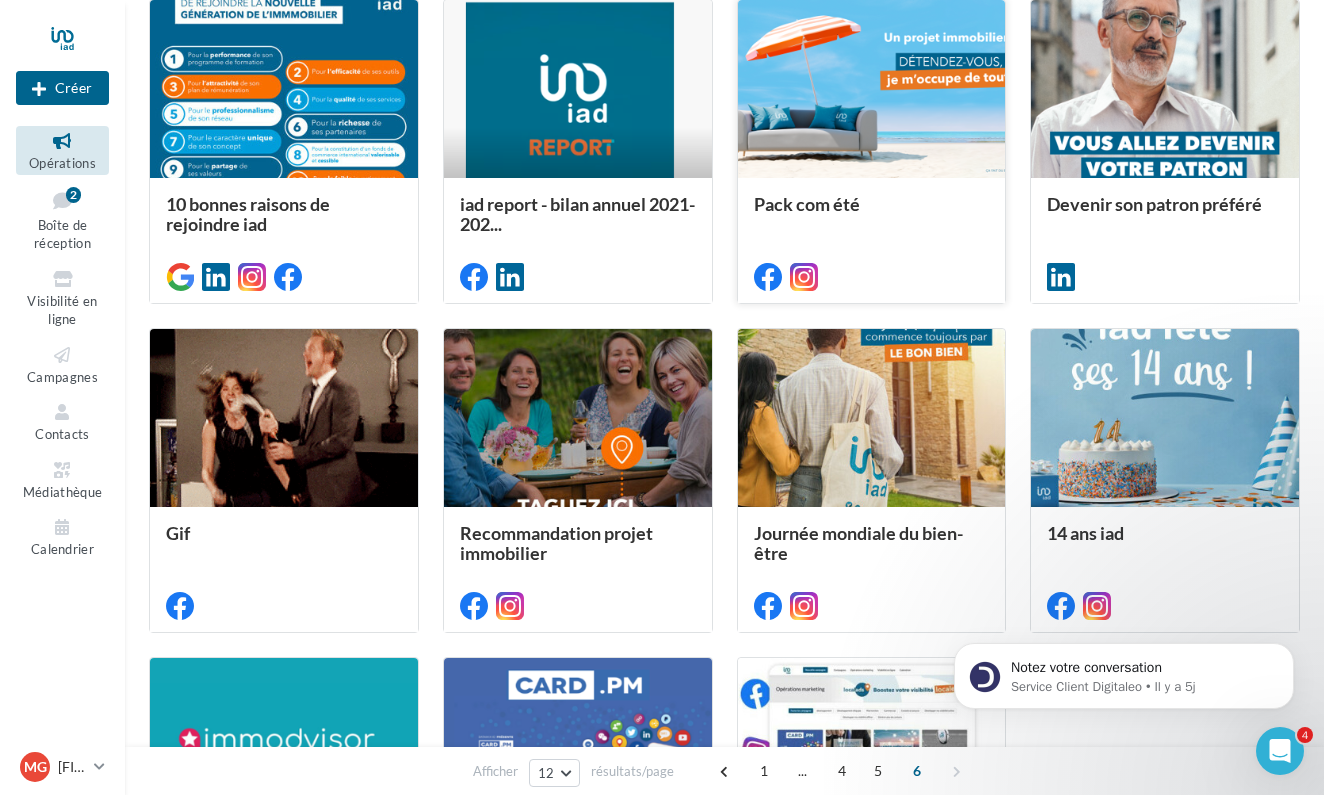 click at bounding box center [872, 90] 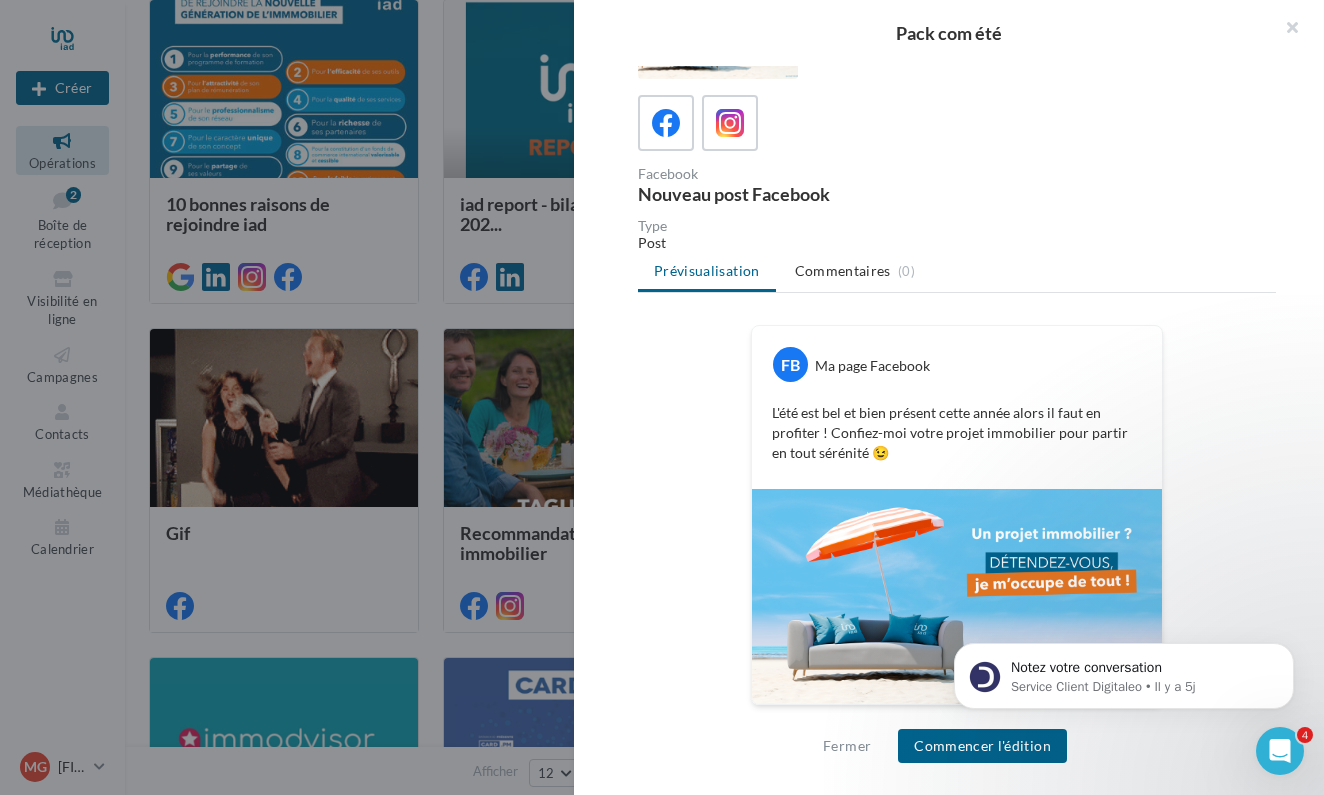 scroll, scrollTop: 90, scrollLeft: 0, axis: vertical 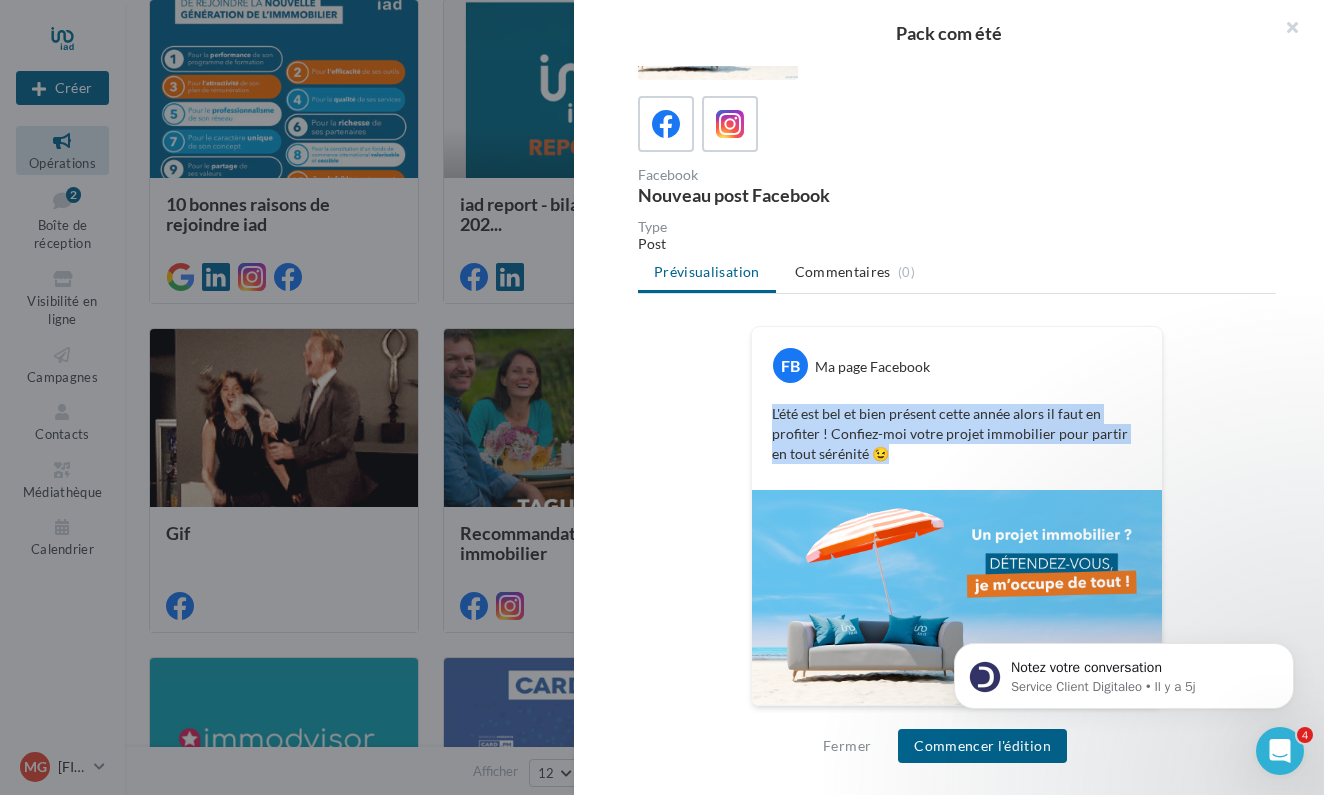 drag, startPoint x: 773, startPoint y: 413, endPoint x: 953, endPoint y: 475, distance: 190.37857 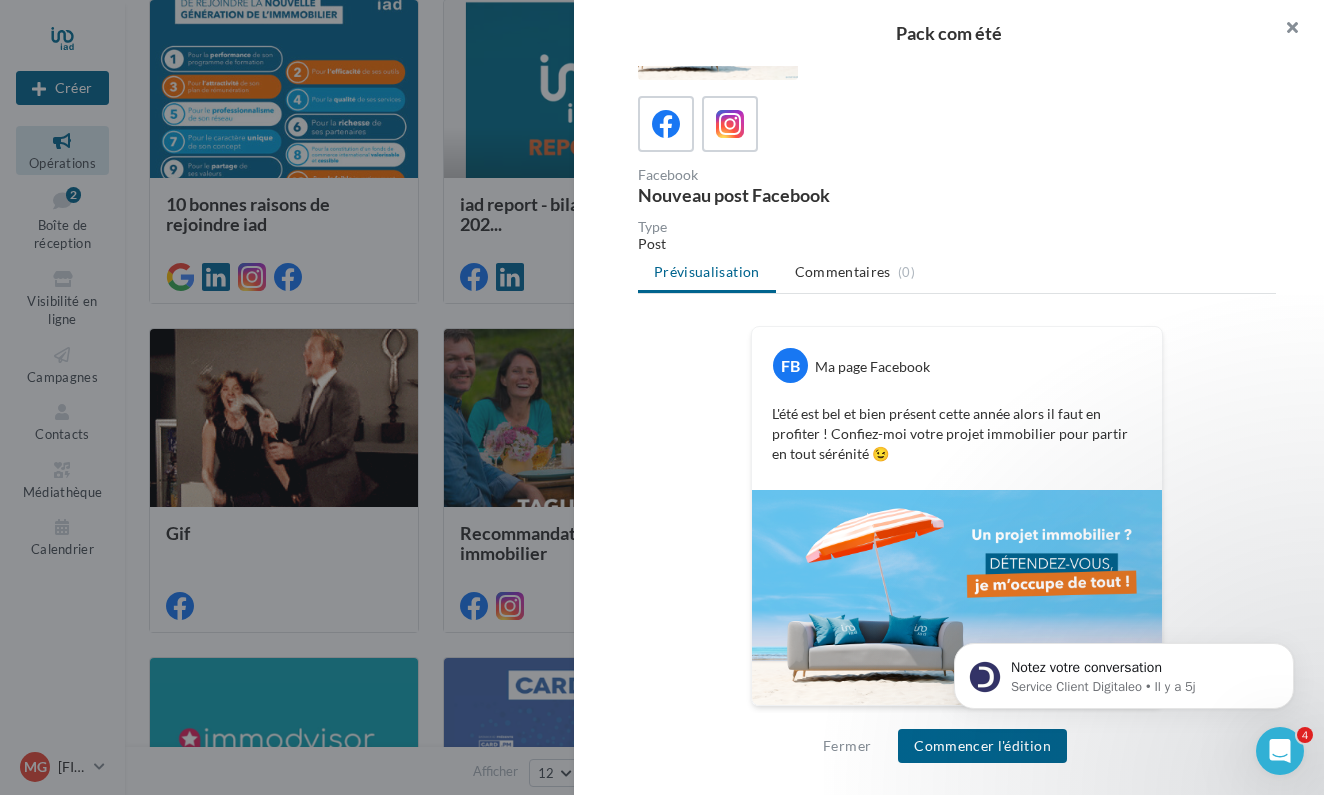 click at bounding box center (1284, 30) 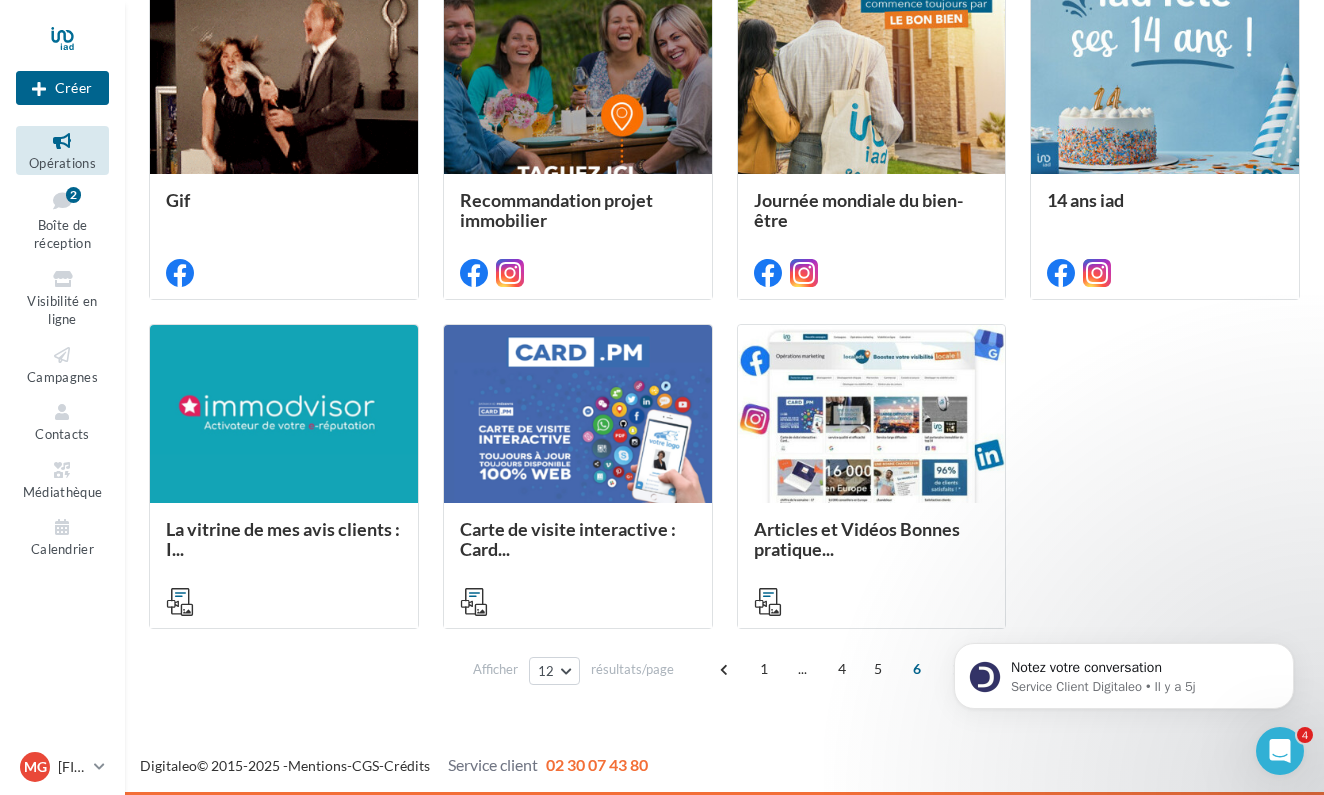 scroll, scrollTop: 818, scrollLeft: 0, axis: vertical 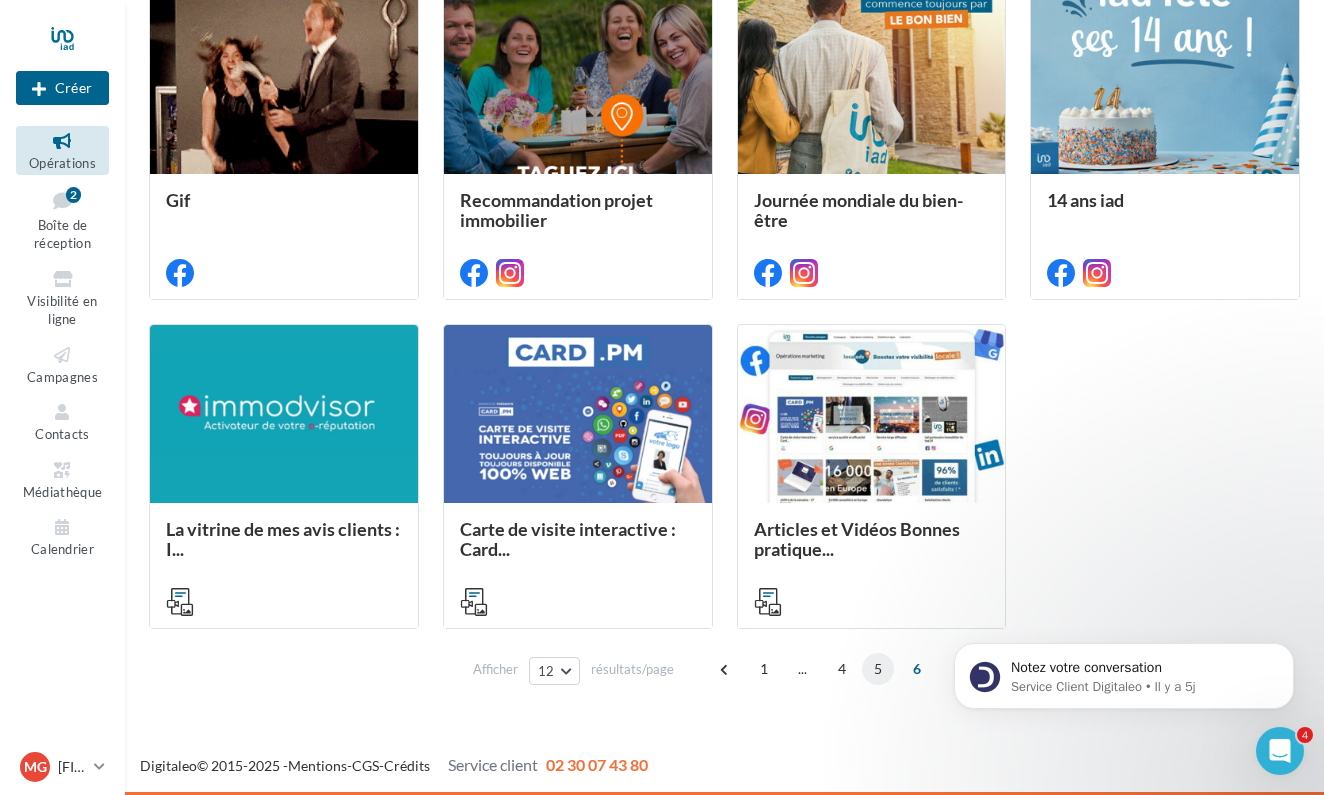 click on "5" at bounding box center [878, 669] 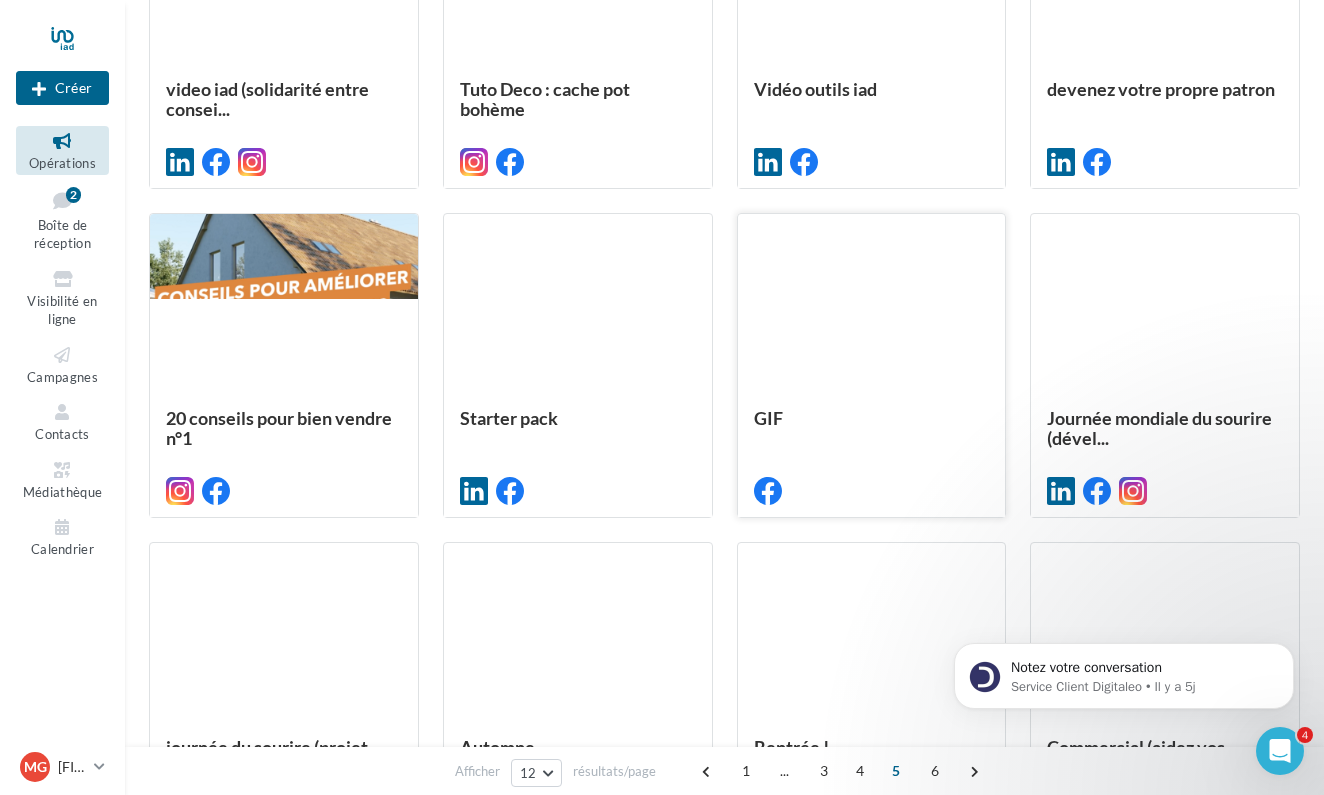 scroll, scrollTop: 628, scrollLeft: 0, axis: vertical 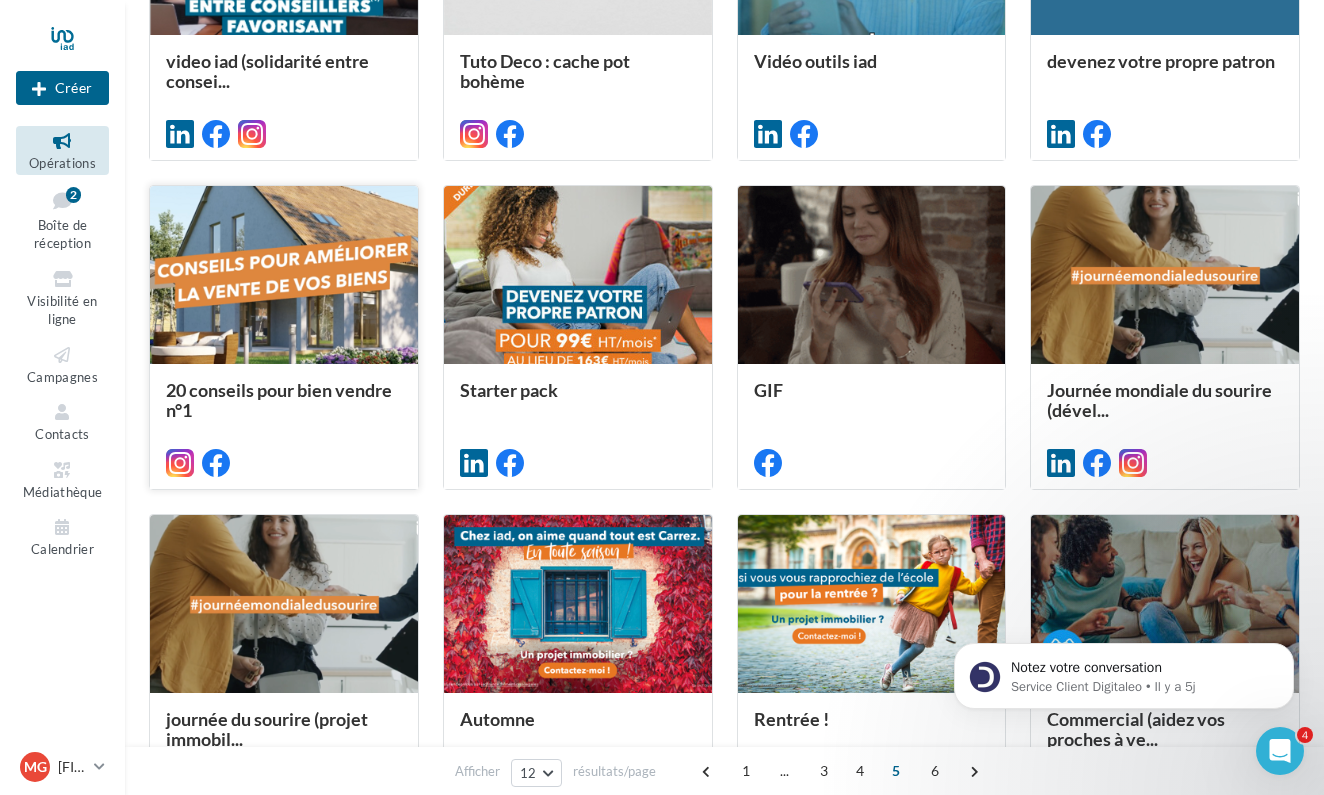click at bounding box center (284, 276) 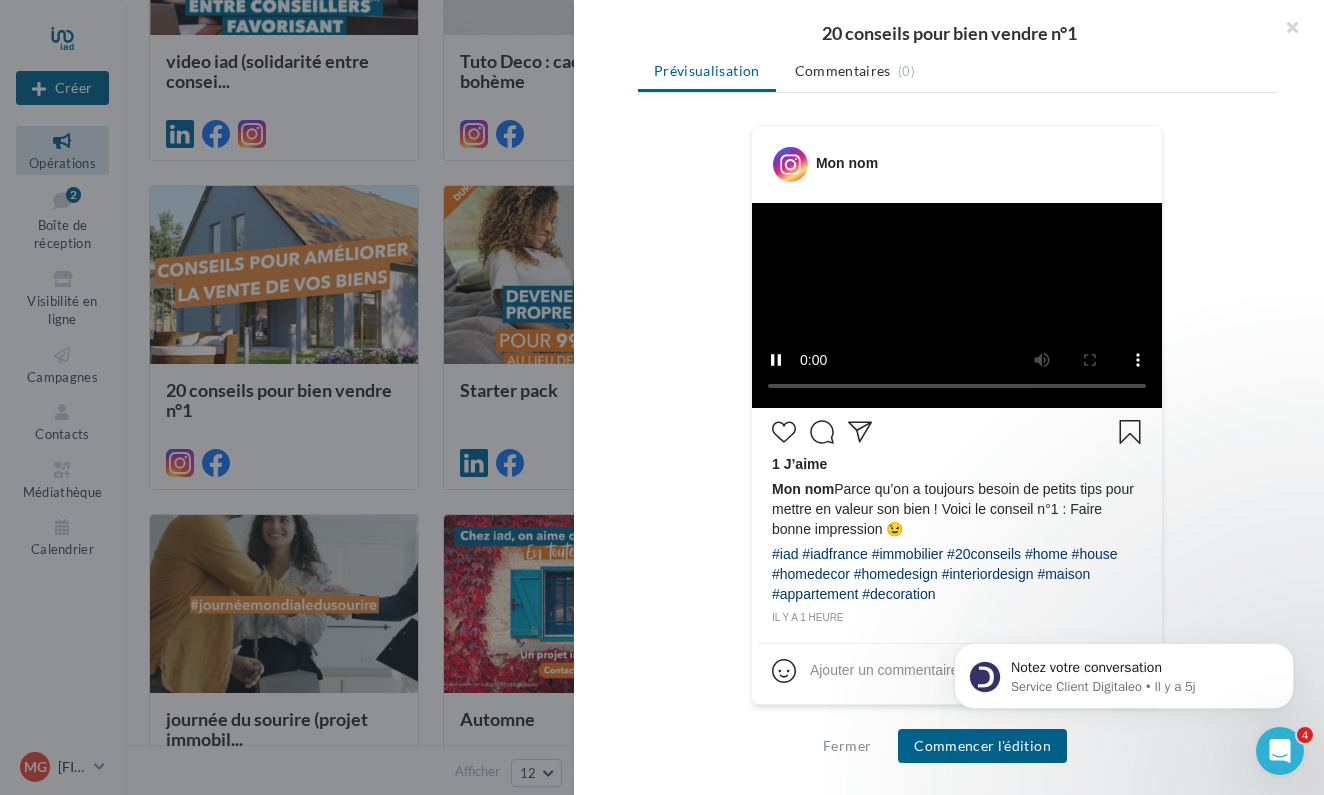 scroll, scrollTop: 371, scrollLeft: 0, axis: vertical 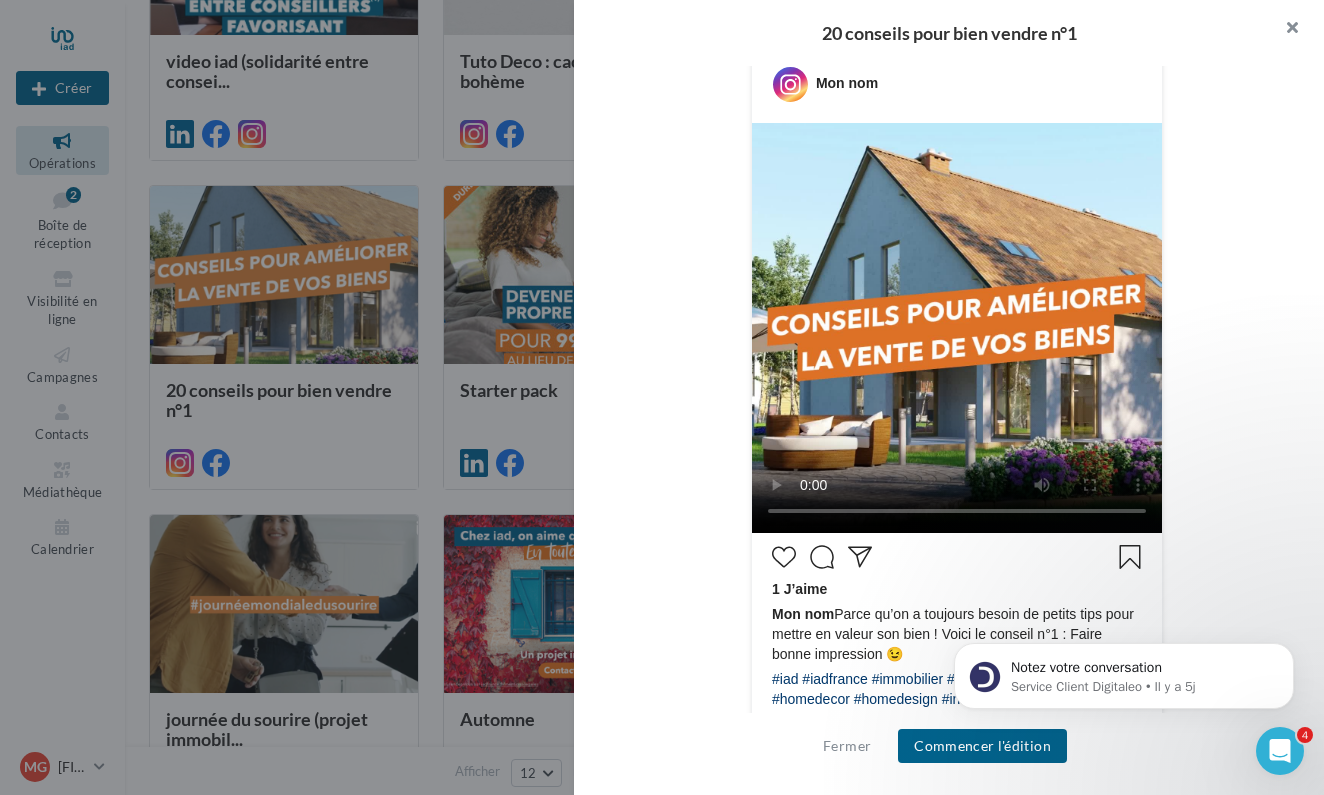 click at bounding box center [1284, 30] 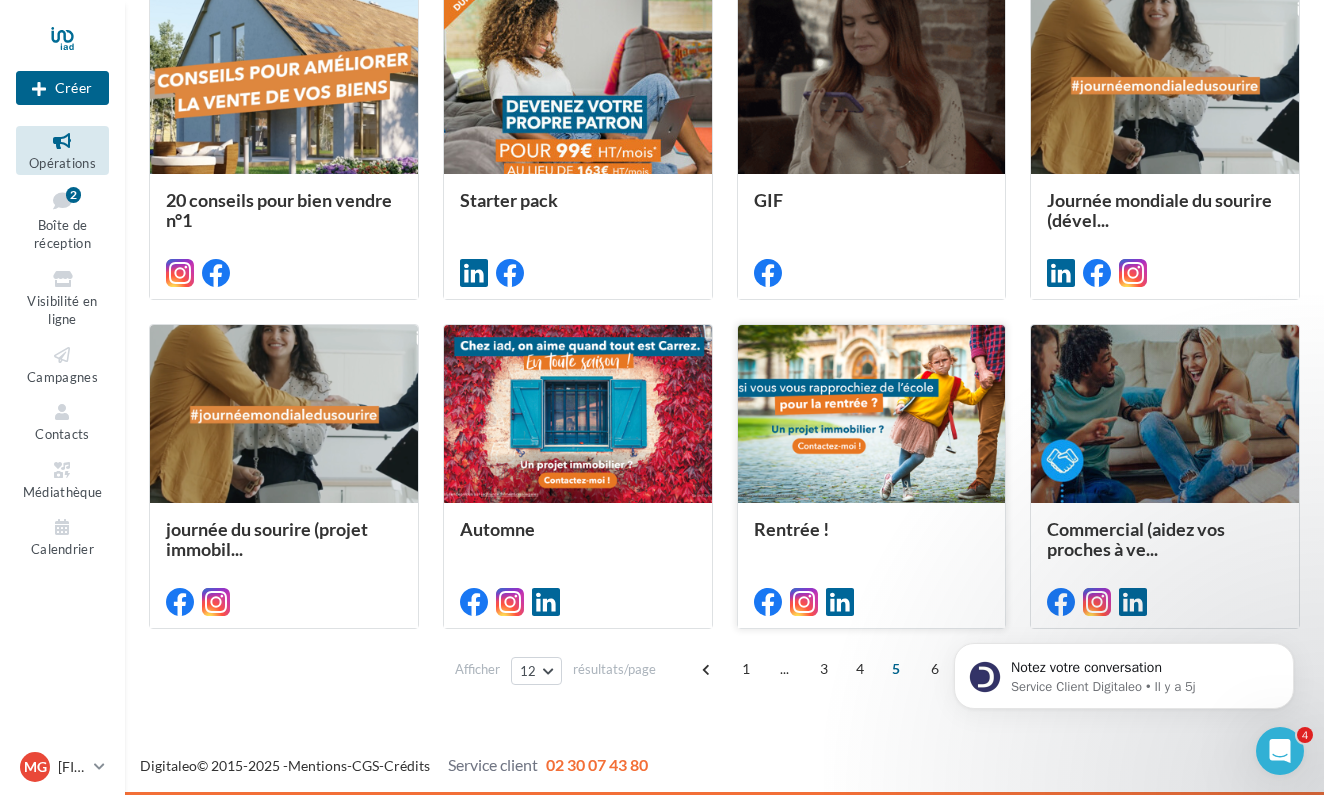 scroll, scrollTop: 818, scrollLeft: 0, axis: vertical 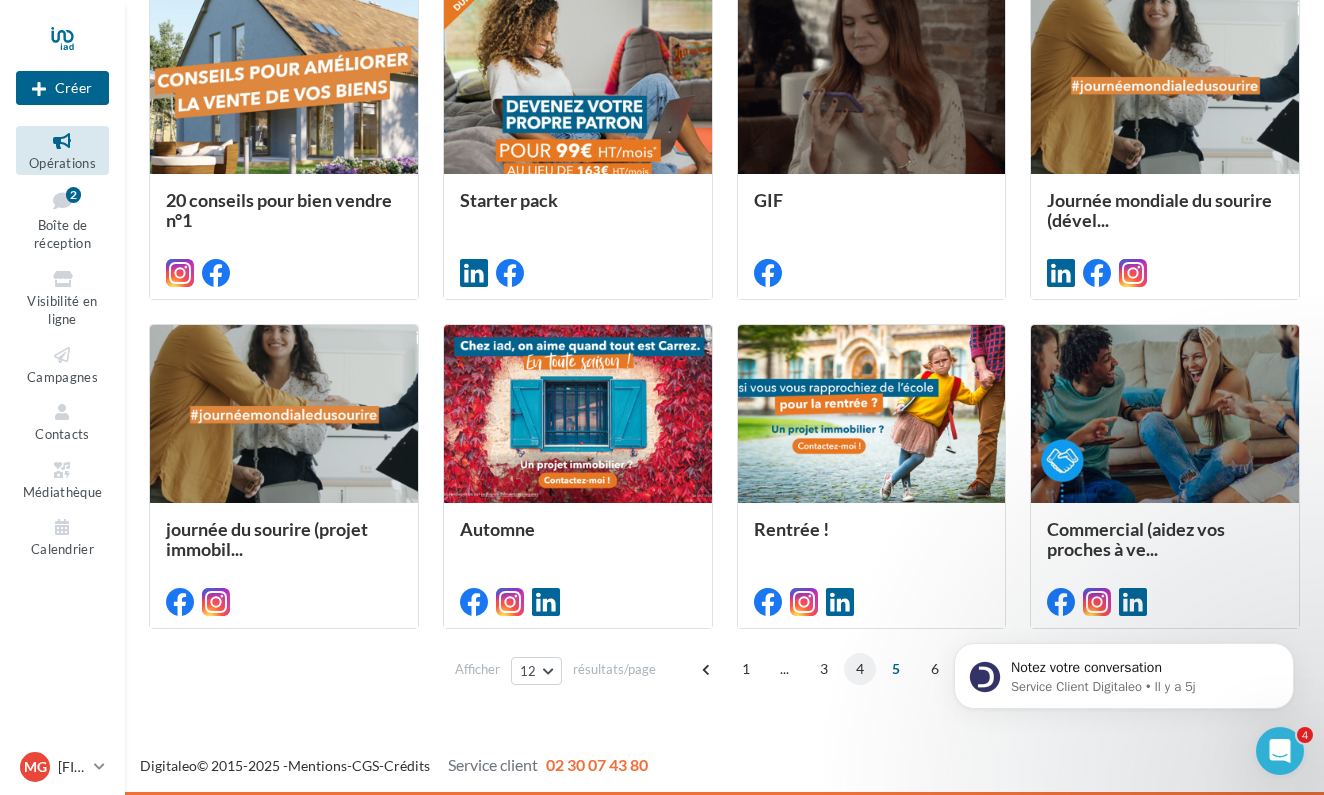 click on "4" at bounding box center [860, 669] 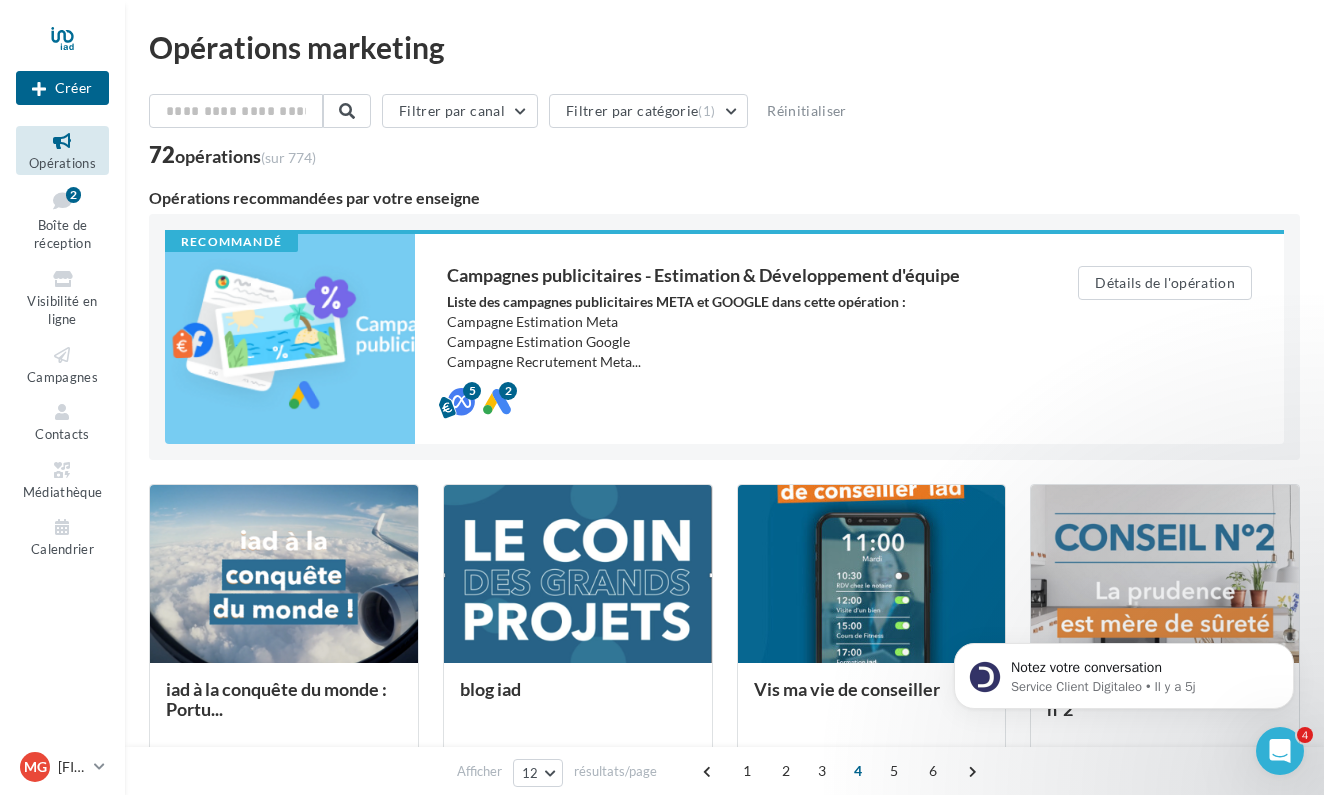scroll, scrollTop: 0, scrollLeft: 0, axis: both 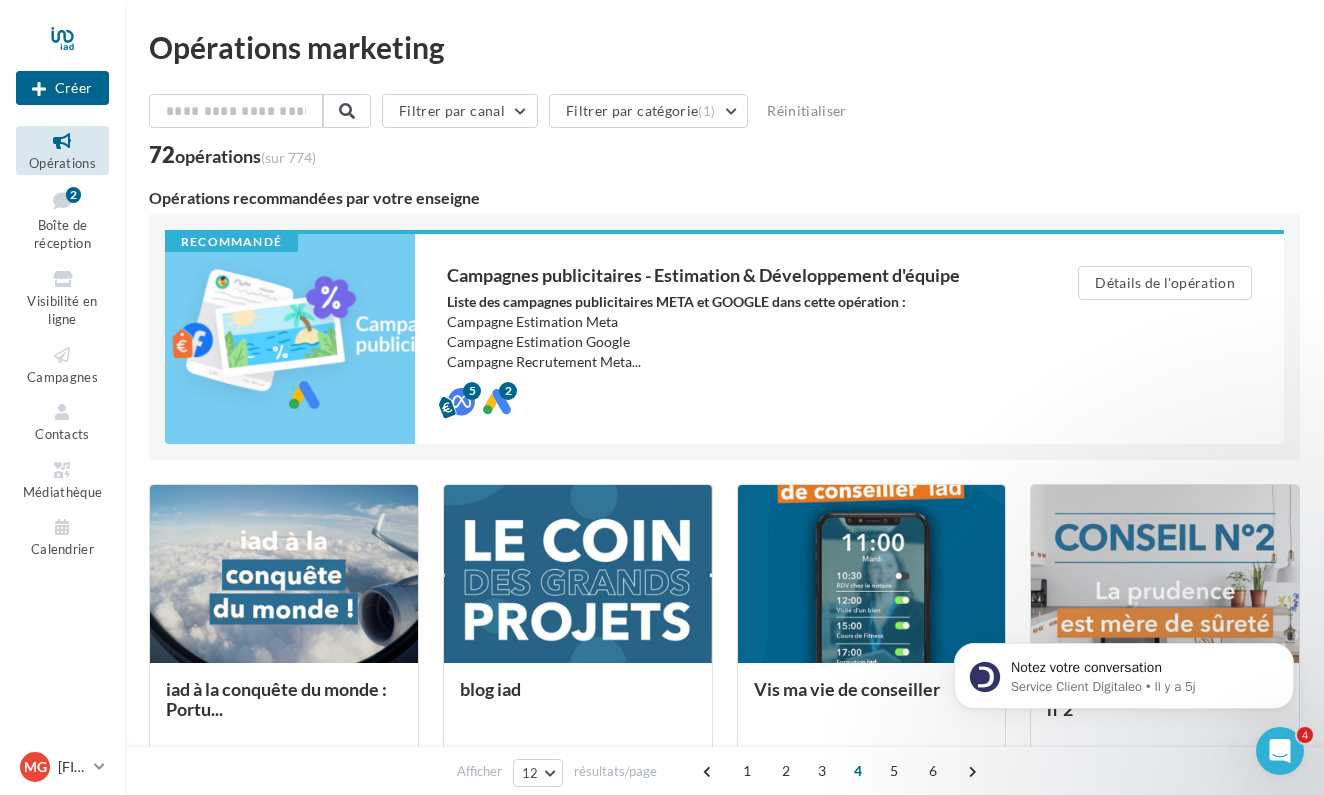 click on "Filtrer par canal         Filtrer par catégorie  (1)
Réinitialiser" at bounding box center (724, 115) 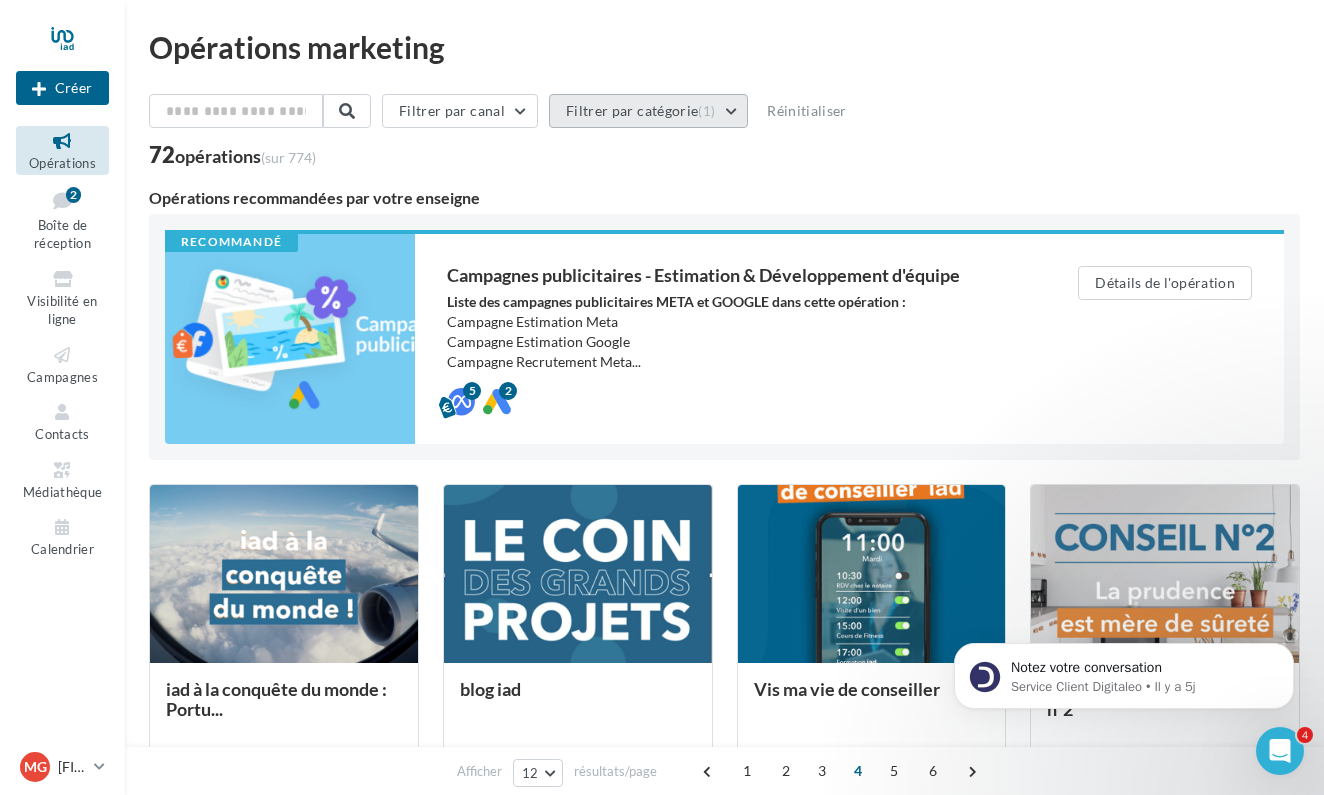 click on "Filtrer par catégorie  (1)" at bounding box center [648, 111] 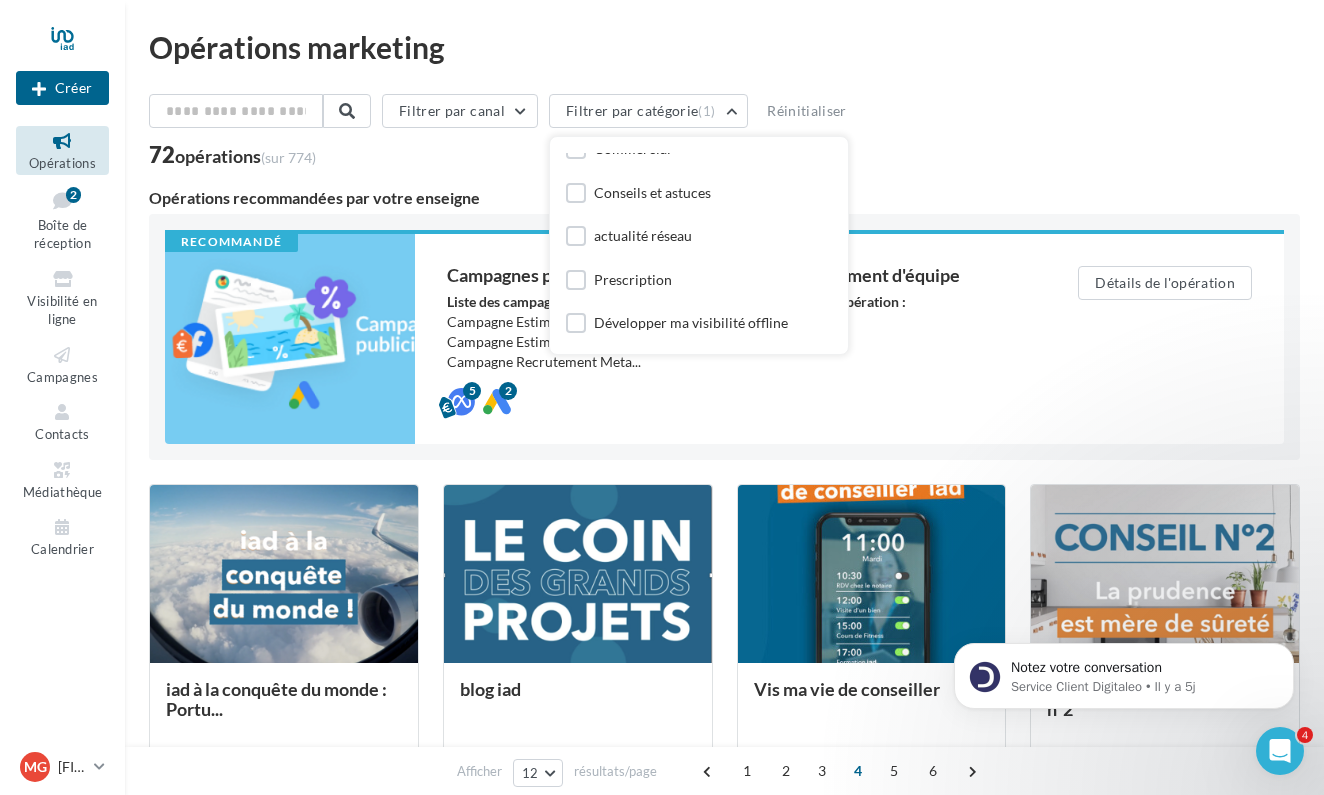 scroll, scrollTop: 239, scrollLeft: 0, axis: vertical 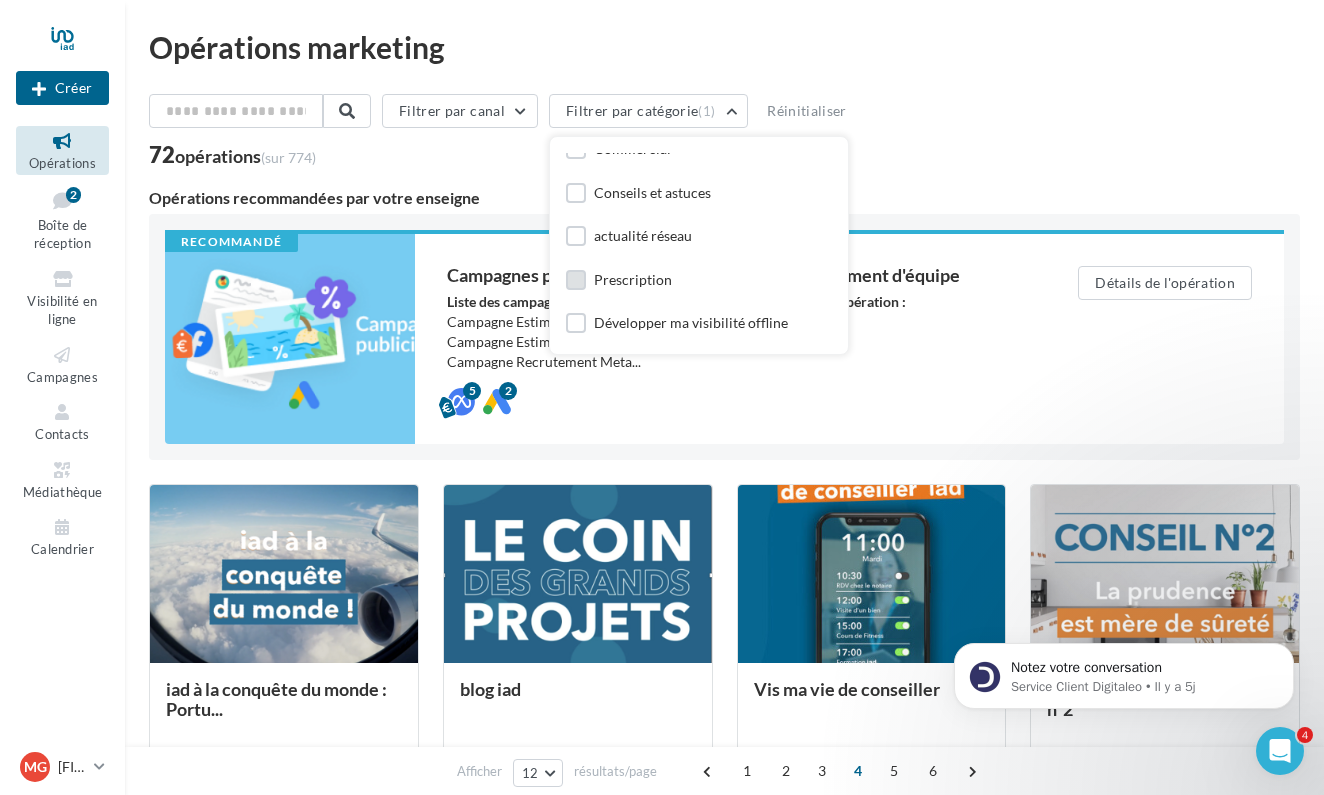 click on "Prescription" at bounding box center (633, 280) 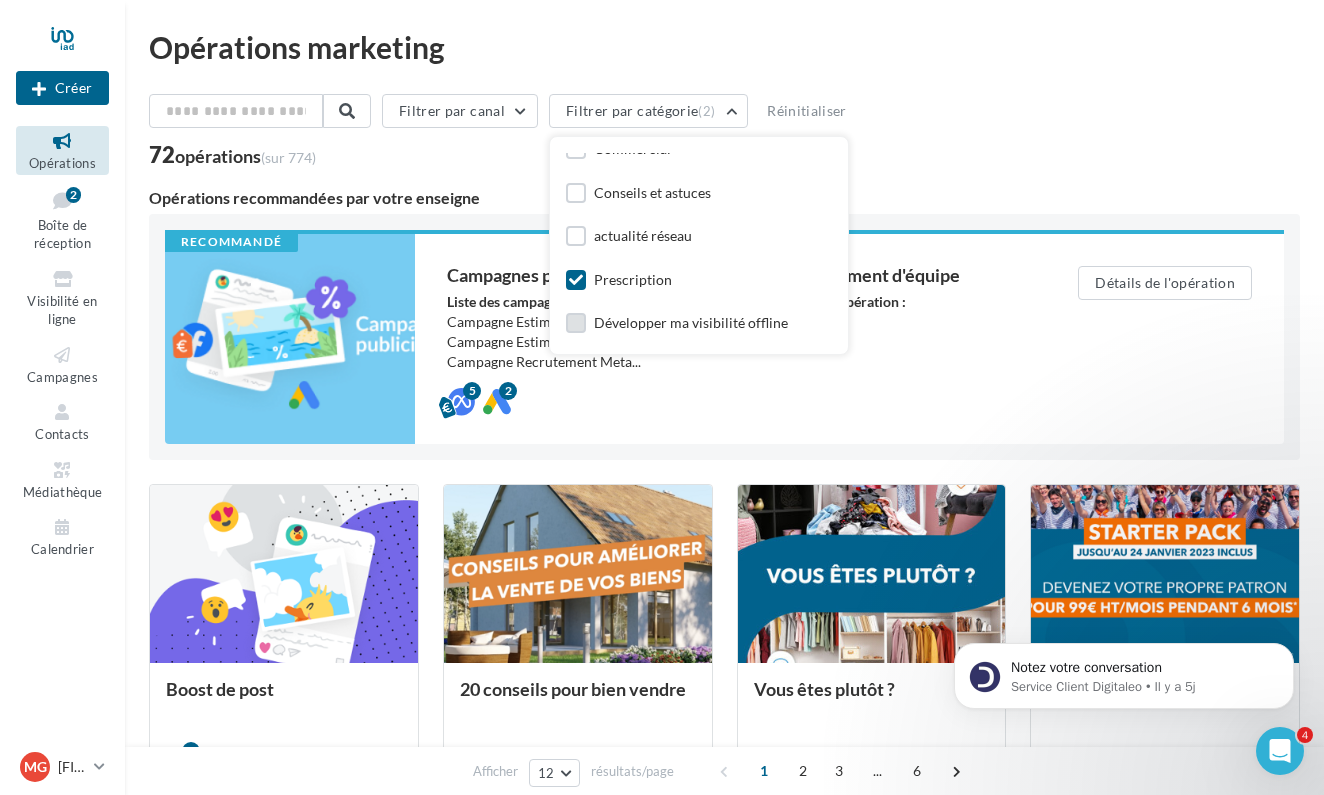 click at bounding box center [576, 323] 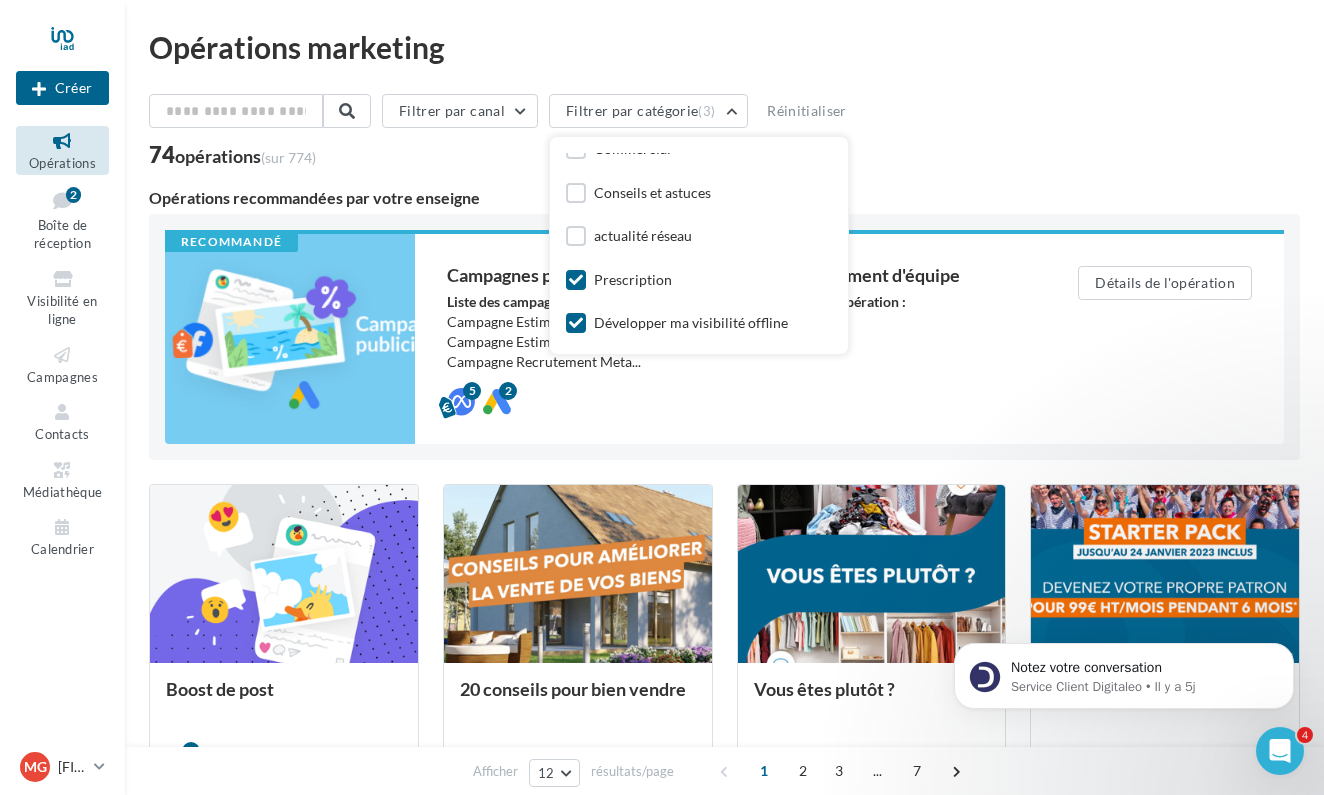 click at bounding box center (576, 323) 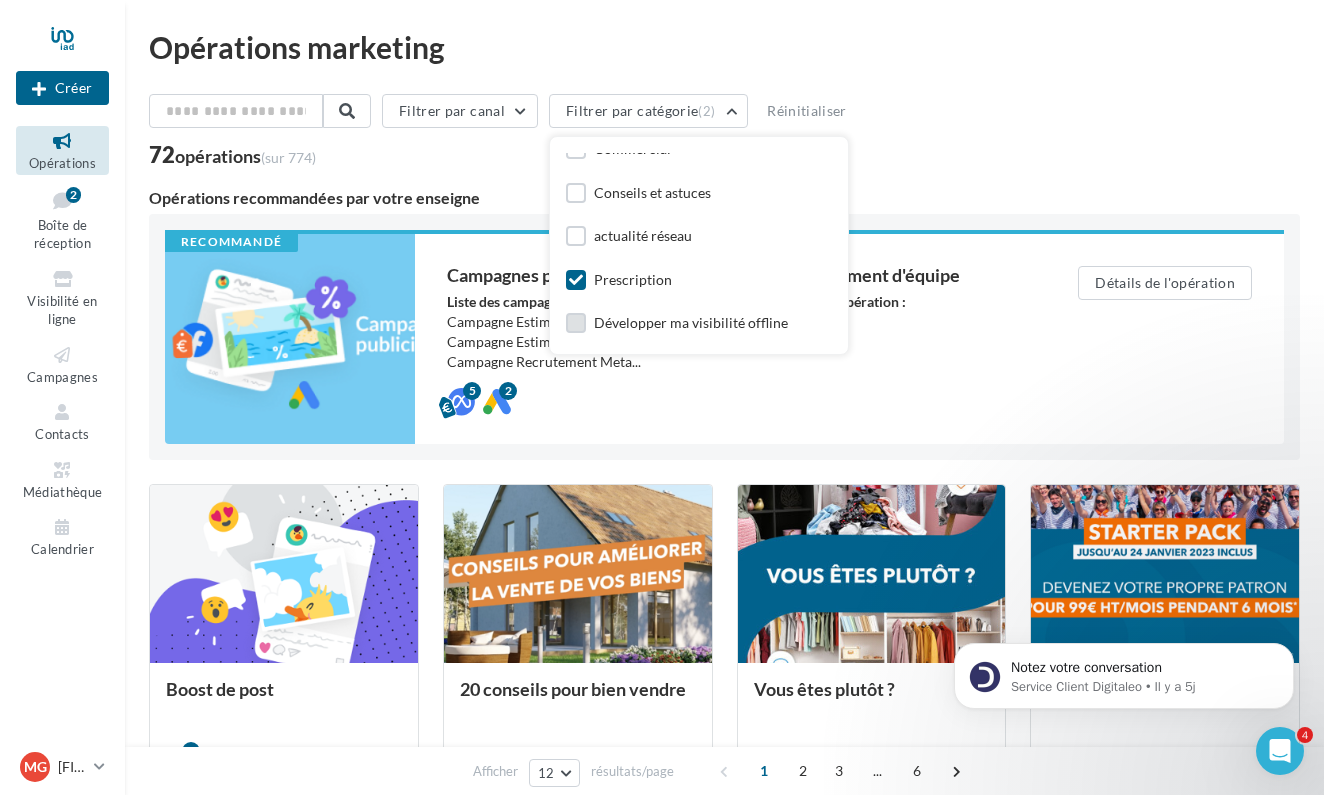 click at bounding box center (576, 282) 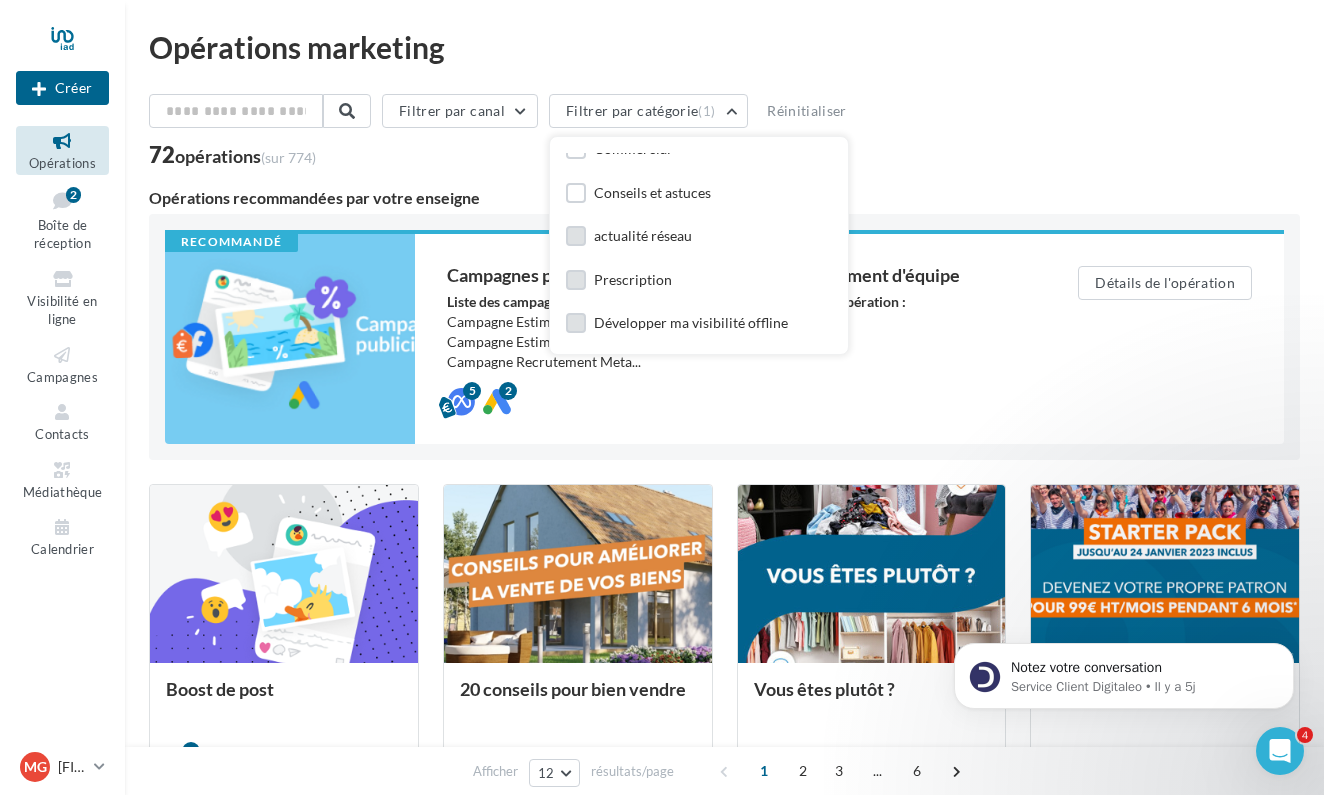 click at bounding box center [576, 236] 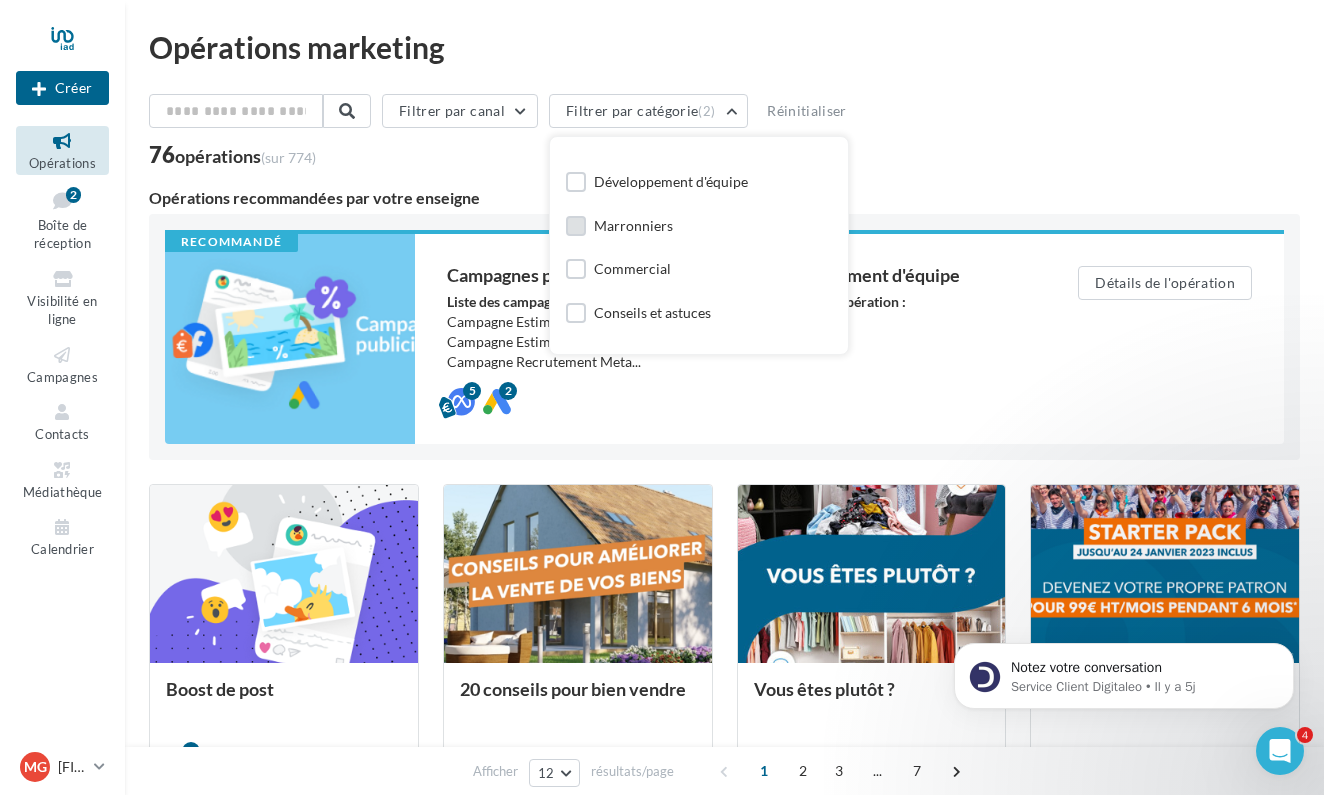 scroll, scrollTop: 113, scrollLeft: 0, axis: vertical 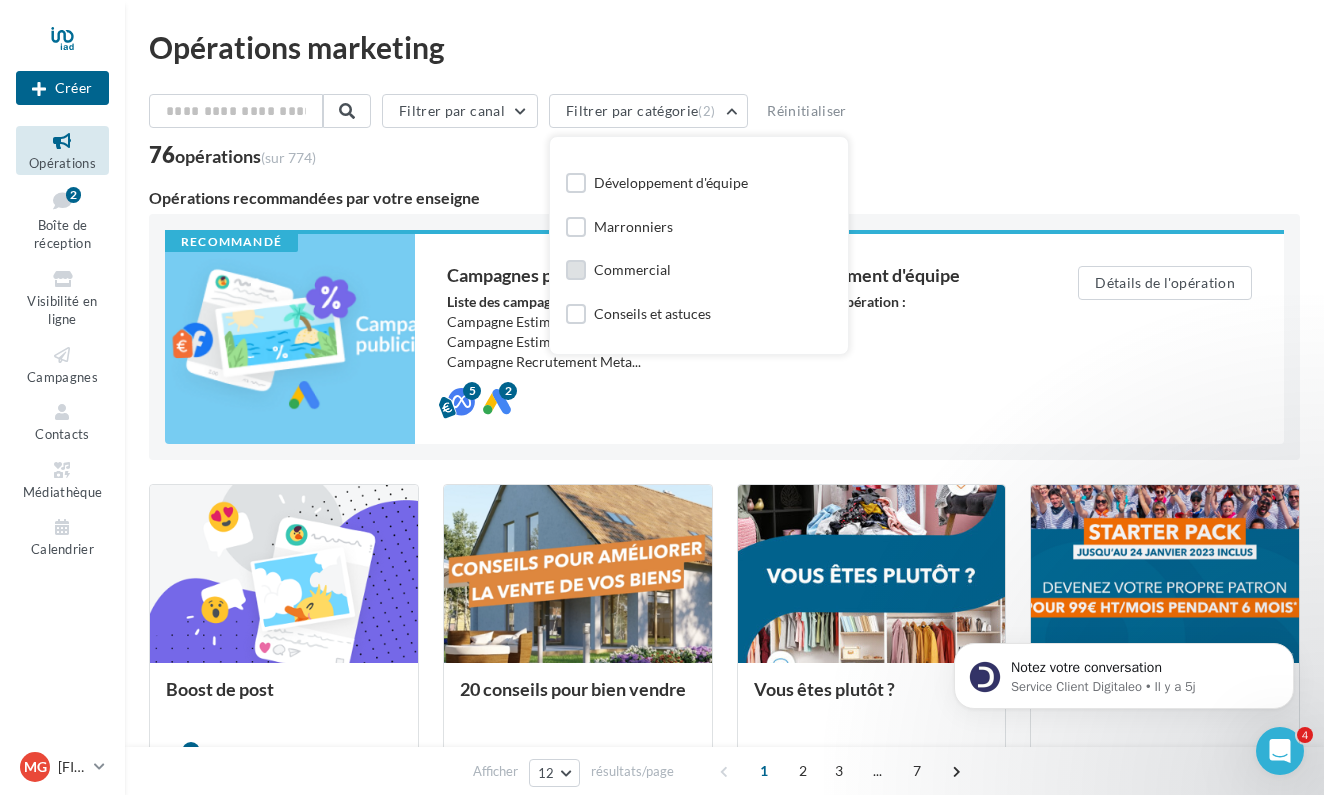 click at bounding box center (576, 270) 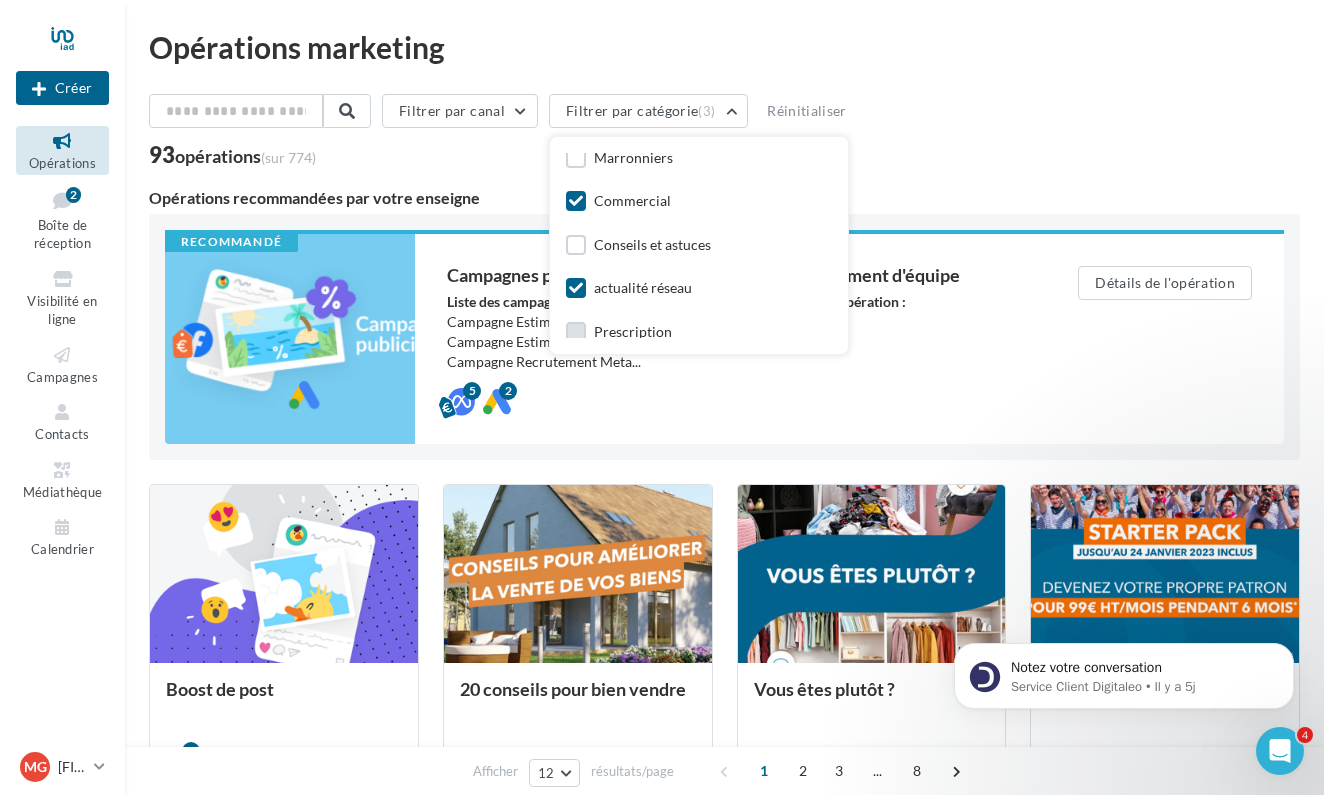 scroll, scrollTop: 214, scrollLeft: 0, axis: vertical 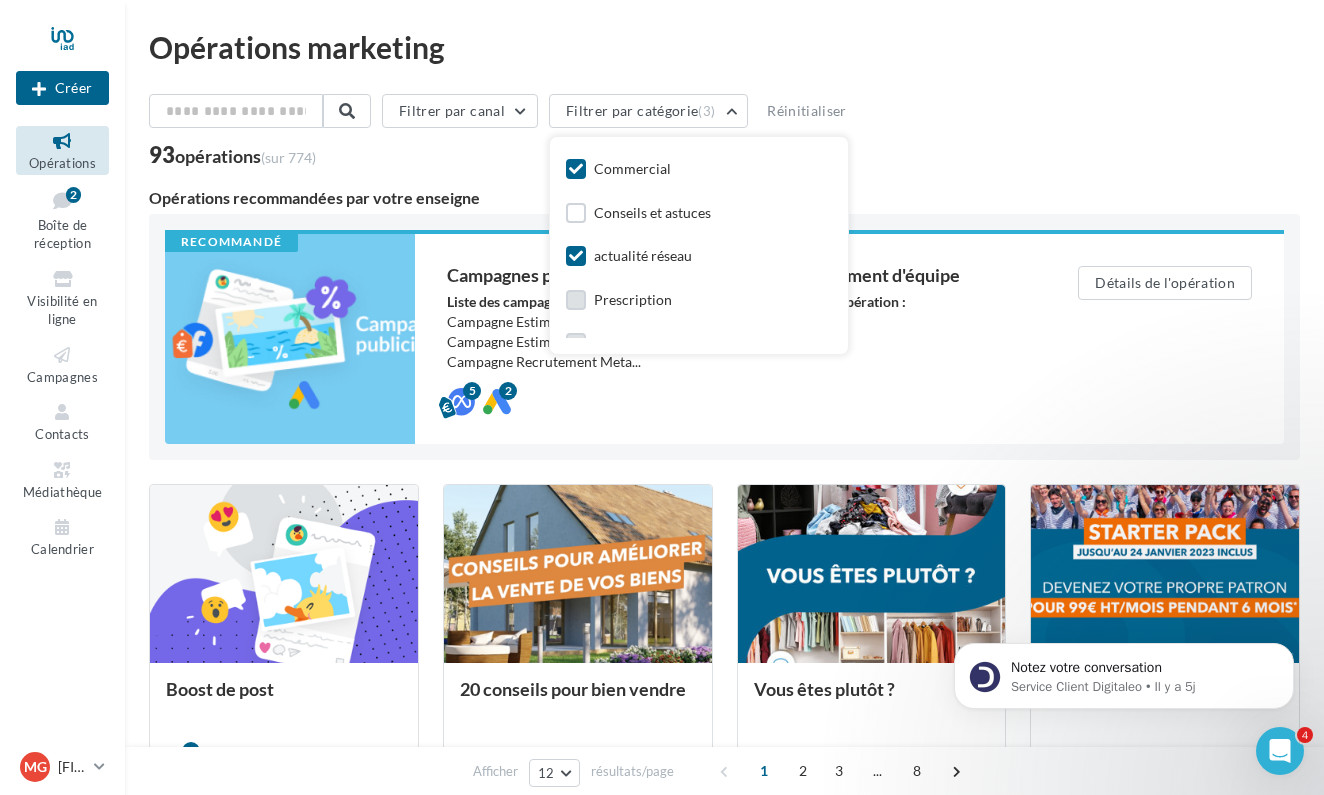 click at bounding box center (576, 256) 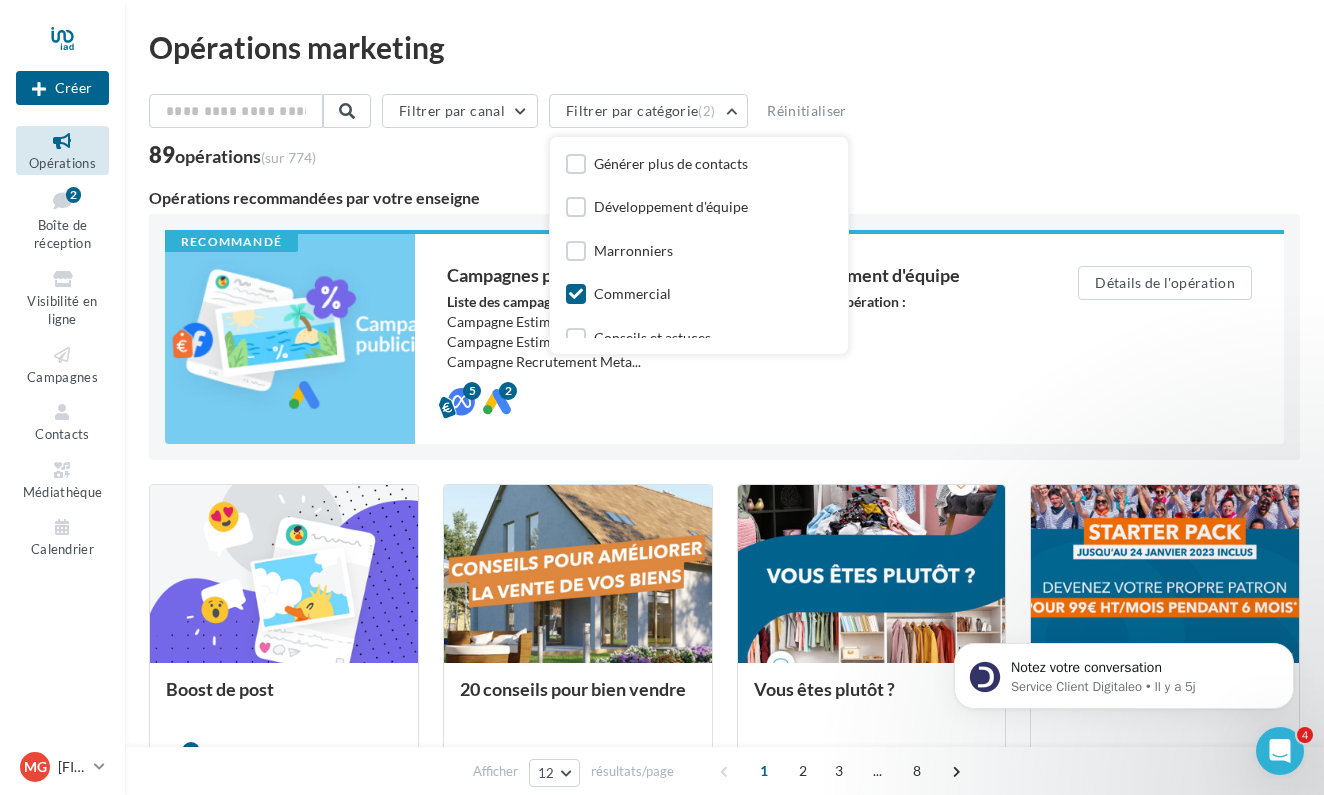 scroll, scrollTop: 86, scrollLeft: 0, axis: vertical 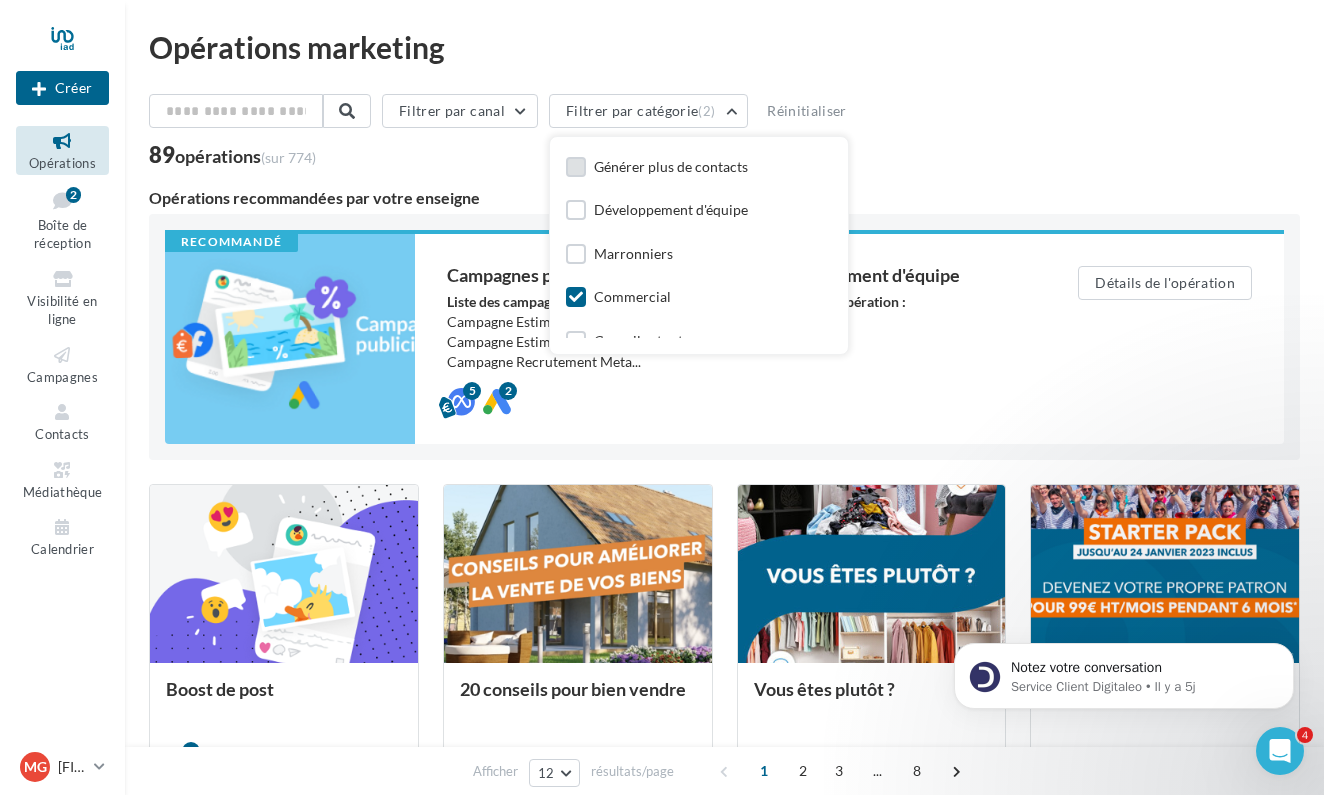 click at bounding box center [576, 167] 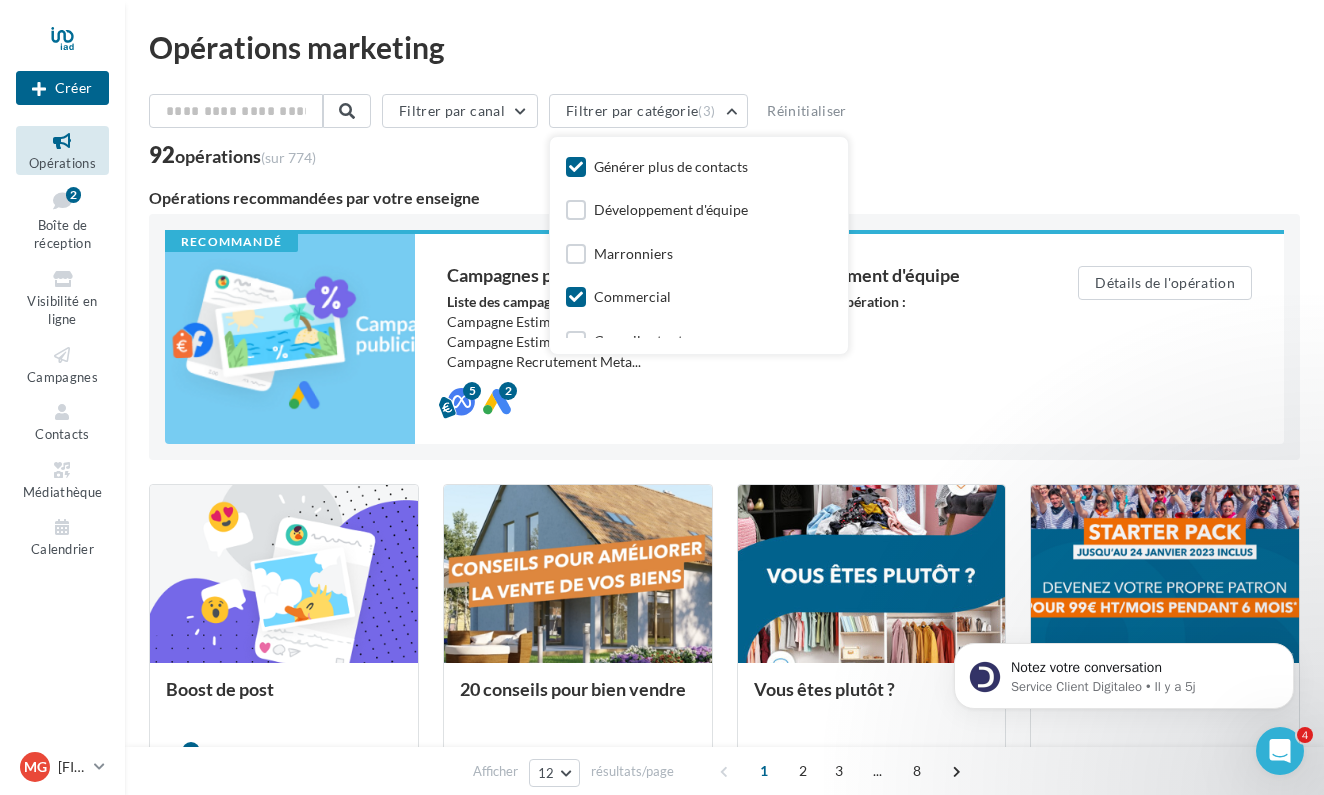click at bounding box center [576, 297] 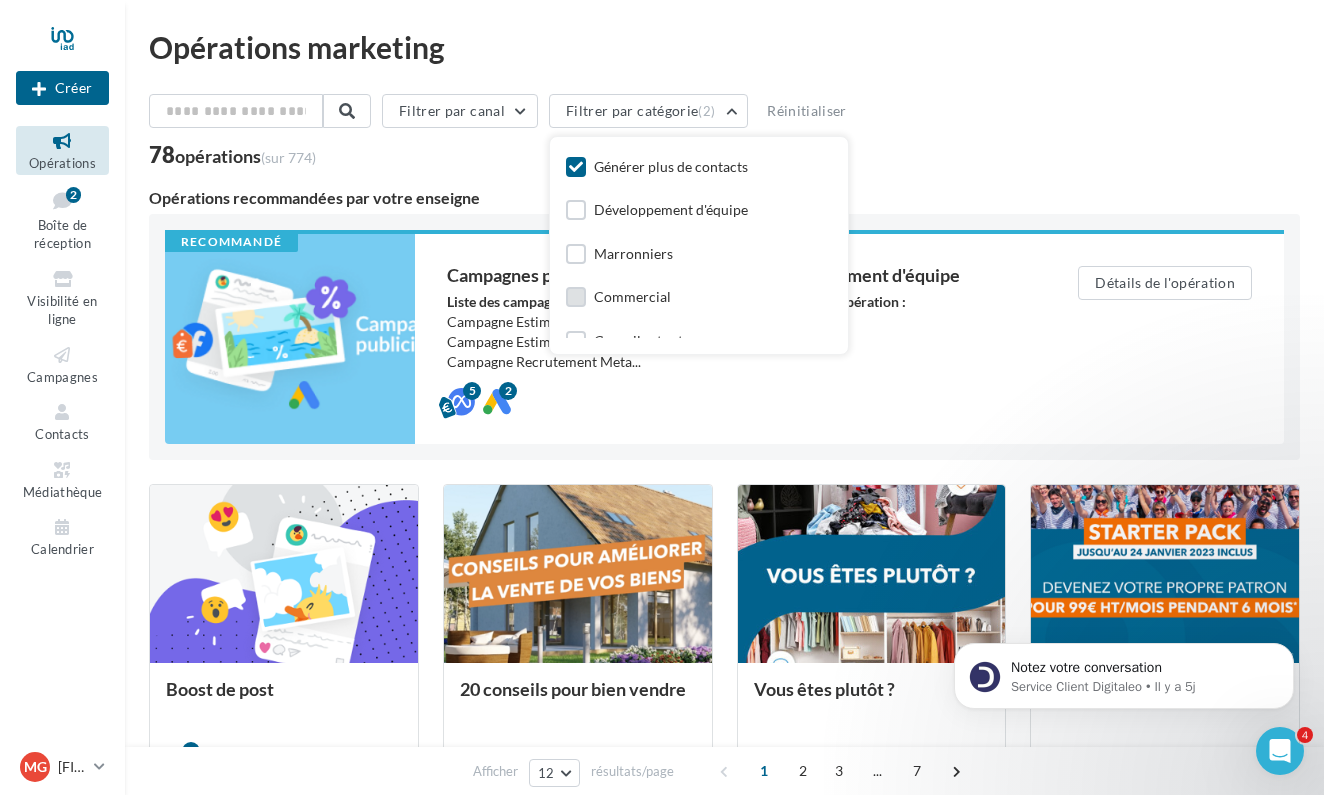 click on "Filtrer par canal         Filtrer par catégorie  (2)                 Toutes les catégories         Développer ma visibilité online         Générer plus de contacts         Développement d'équipe         Marronniers         Commercial         Conseils et astuces         actualité réseau         Prescription         Développer ma visibilité offline
Réinitialiser" at bounding box center [724, 115] 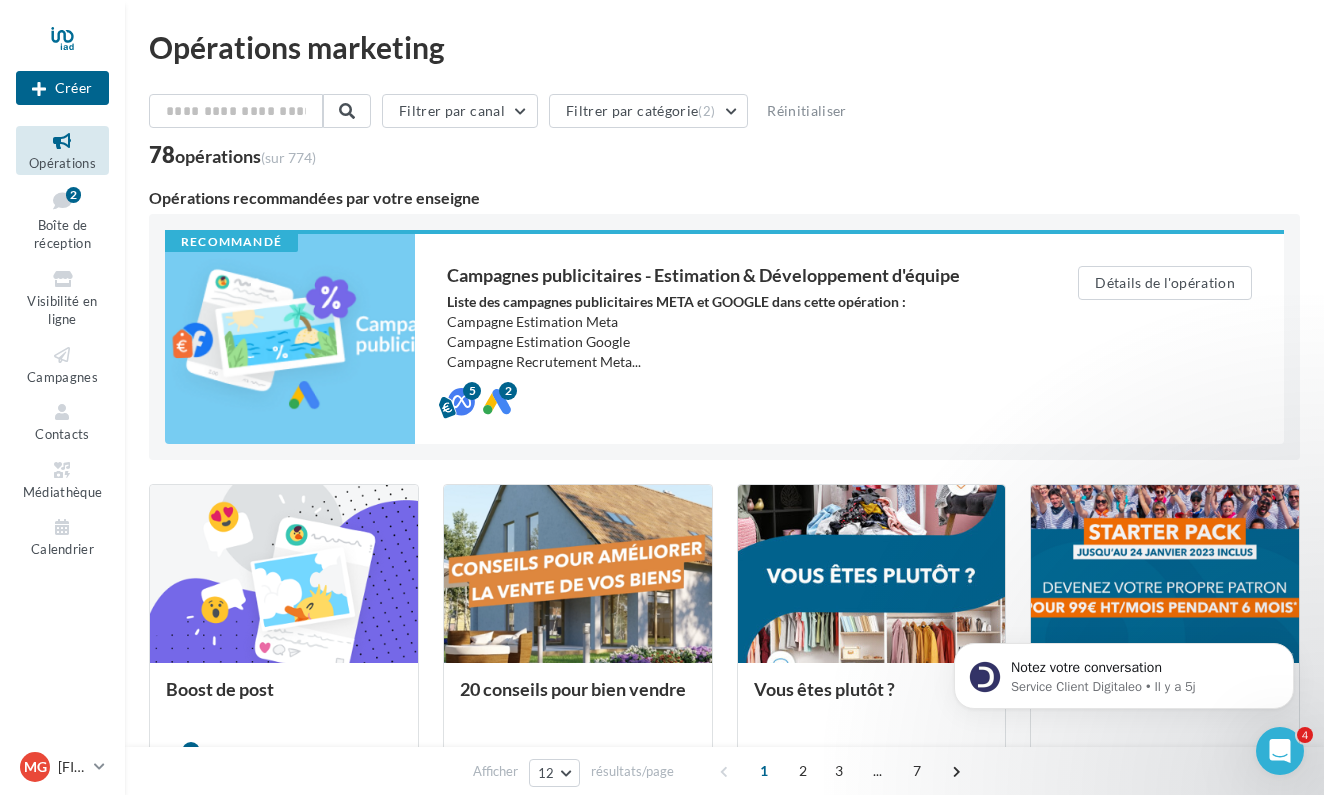 scroll, scrollTop: 0, scrollLeft: 0, axis: both 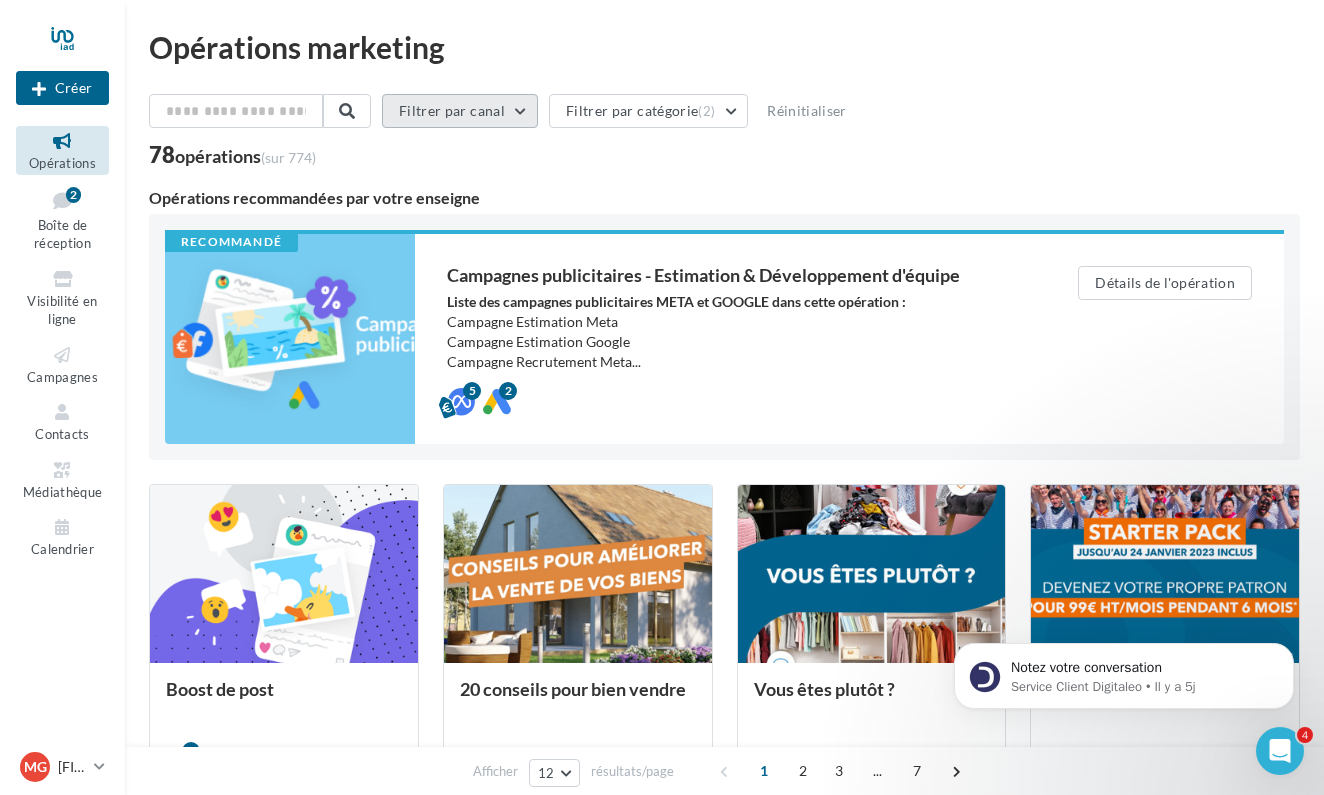 click on "Filtrer par canal" at bounding box center [460, 111] 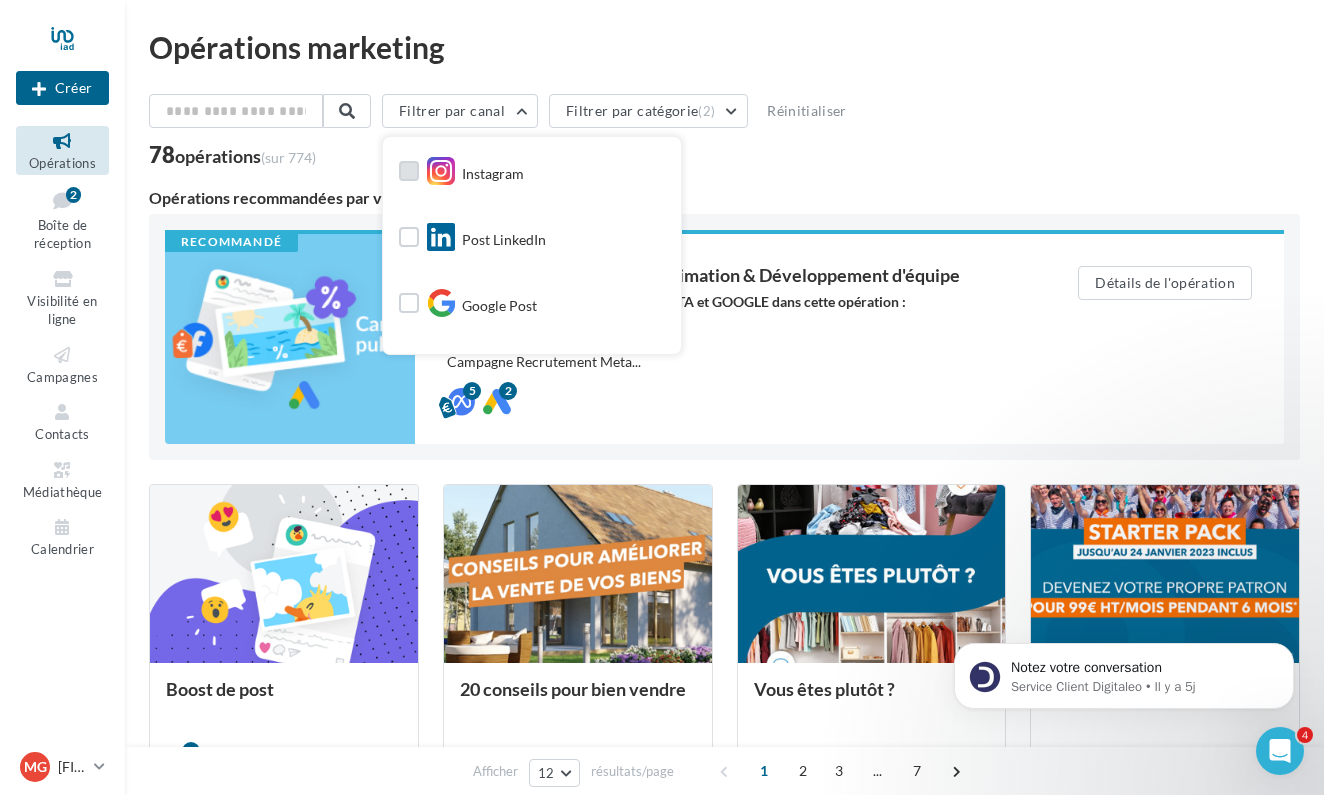 scroll, scrollTop: 126, scrollLeft: 0, axis: vertical 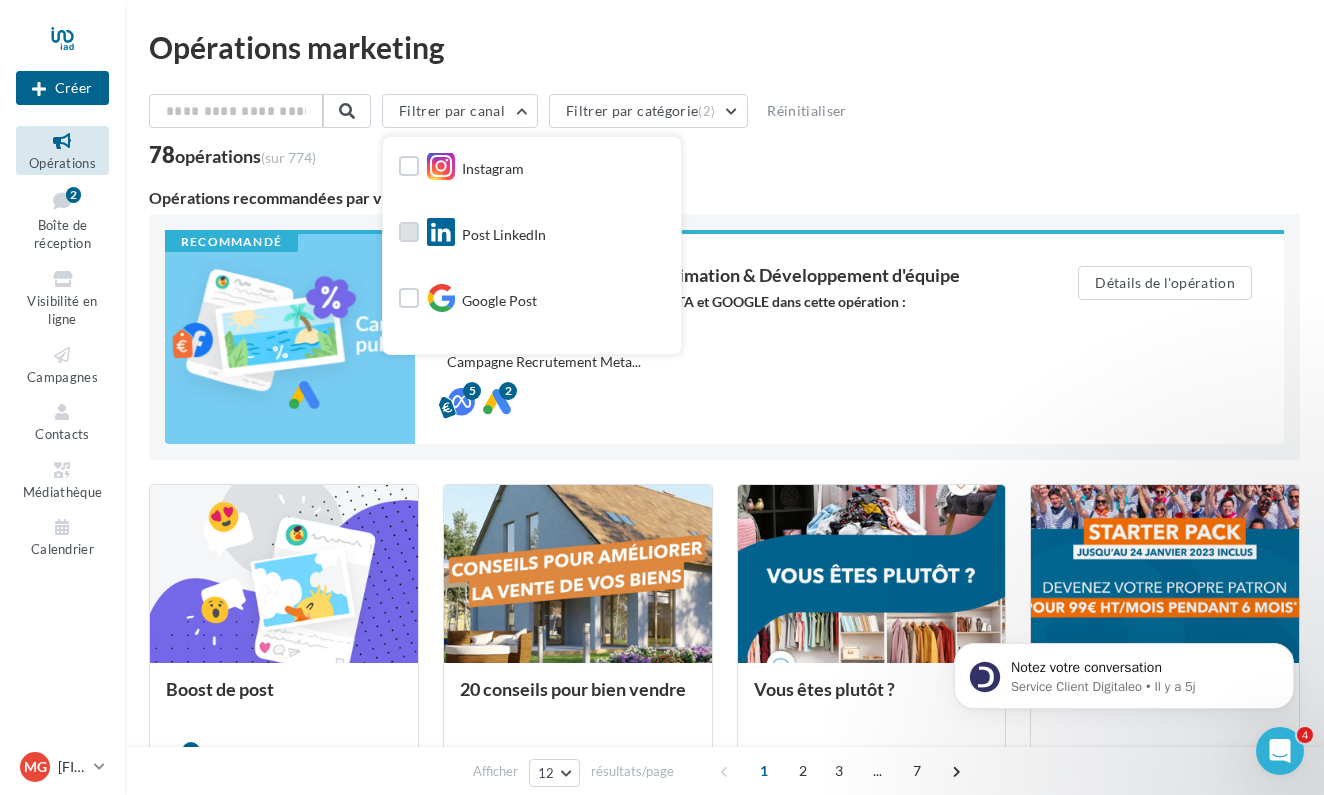 click on "Post LinkedIn" at bounding box center [504, 235] 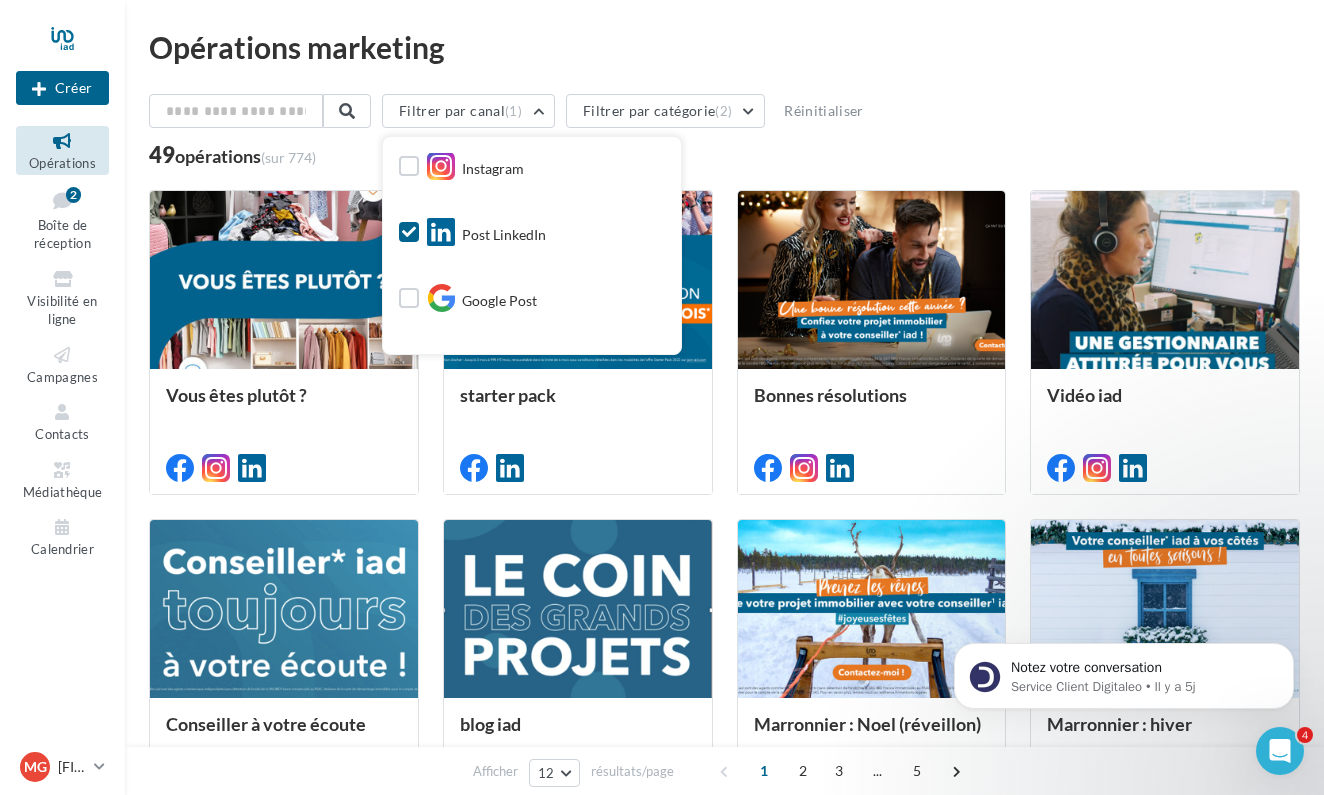 click on "Filtrer par canal  (1)                 Tous les canaux               Facebook               Instagram               Post LinkedIn               Google Post               Meta Ads               Google ads               Cross-posting               Boost de post Meta               Document             Filtrer par catégorie  (2)
Réinitialiser
49
opérations
(sur 774)" at bounding box center (724, 130) 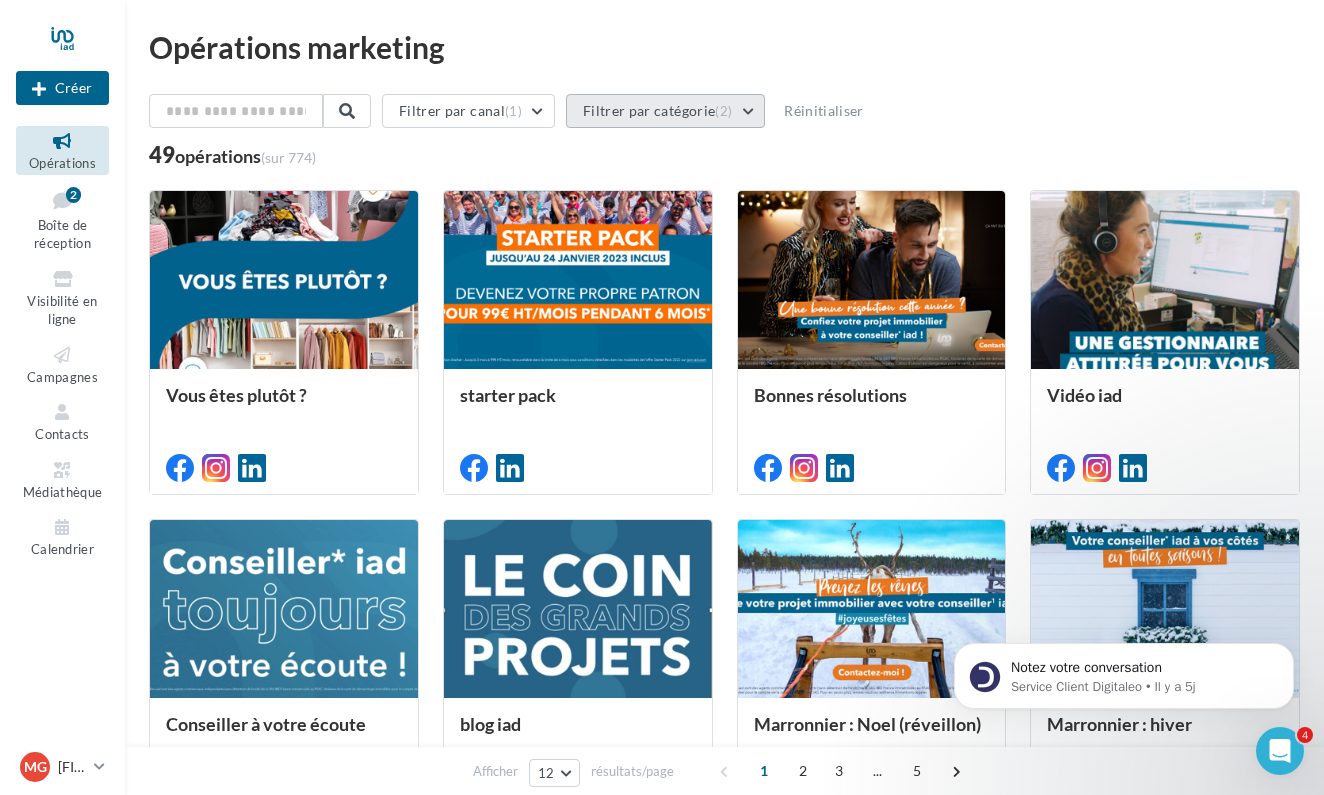 click on "Filtrer par catégorie  (2)" at bounding box center [665, 111] 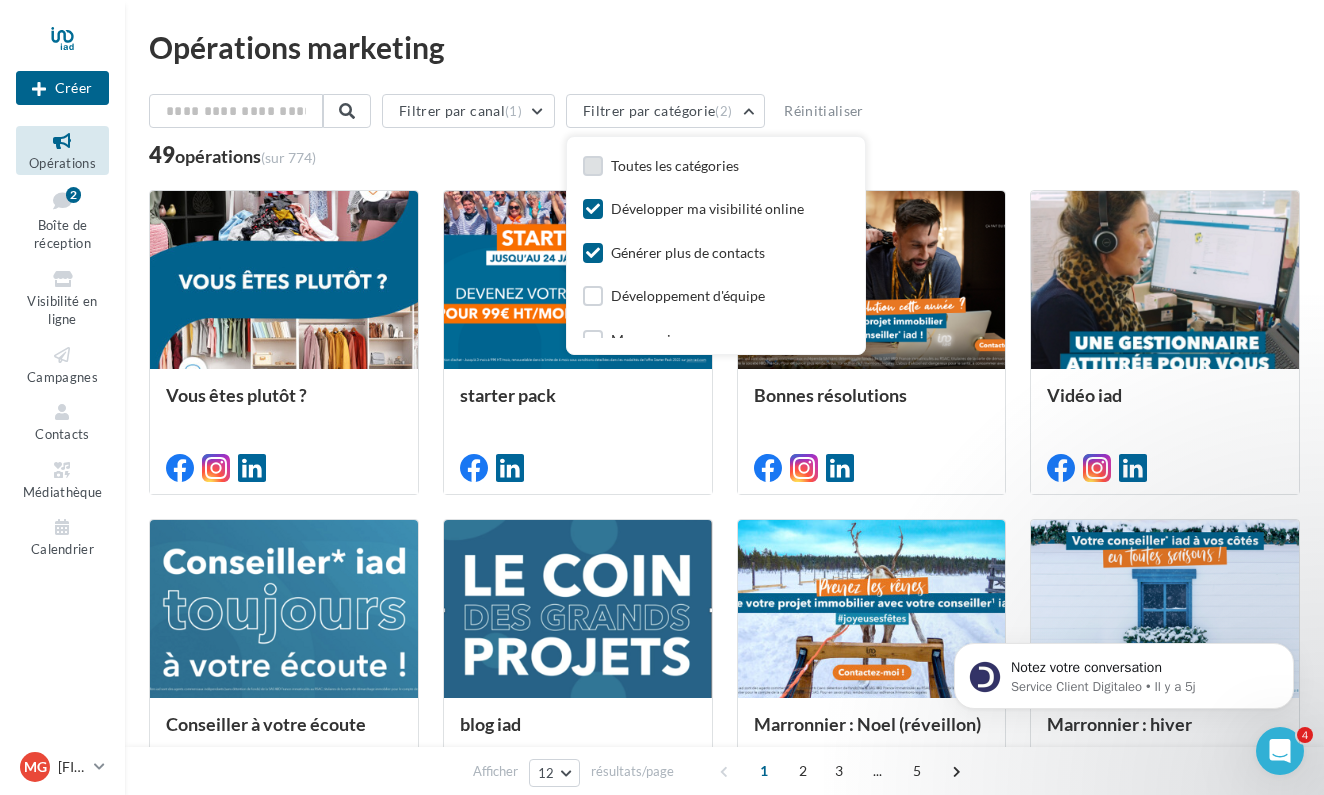 click at bounding box center (593, 166) 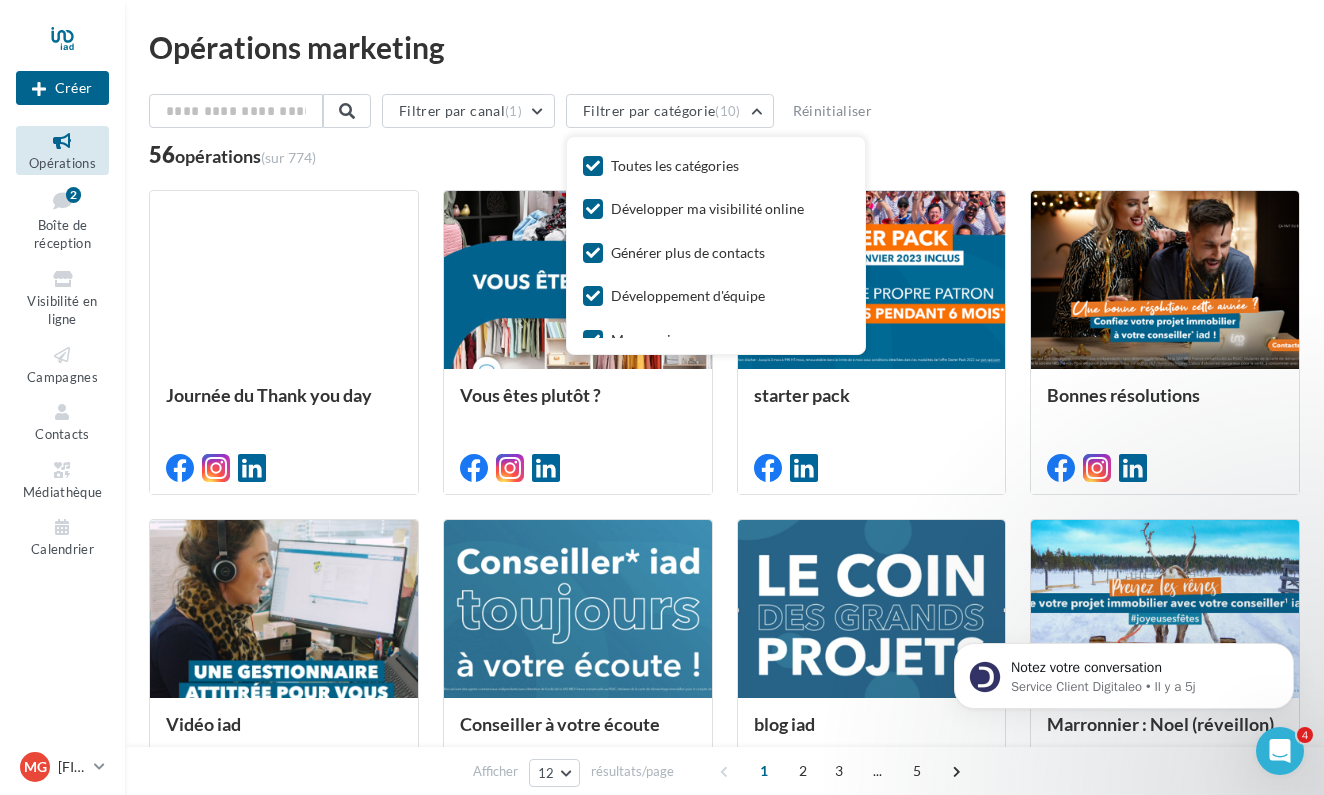 click on "Opérations marketing
Filtrer par canal  (1)         Filtrer par catégorie  (10)                 Toutes les catégories         Développer ma visibilité online         Générer plus de contacts         Développement d'équipe         Marronniers         Commercial         Conseils et astuces         actualité réseau         Prescription         Développer ma visibilité offline
Réinitialiser
56
opérations
(sur 774)
Journée du Thank you day                                                              Vous êtes plutôt ?                                                              starter pack                                                      Bonnes résolutions                                                              Vidéo iad" at bounding box center (724, 624) 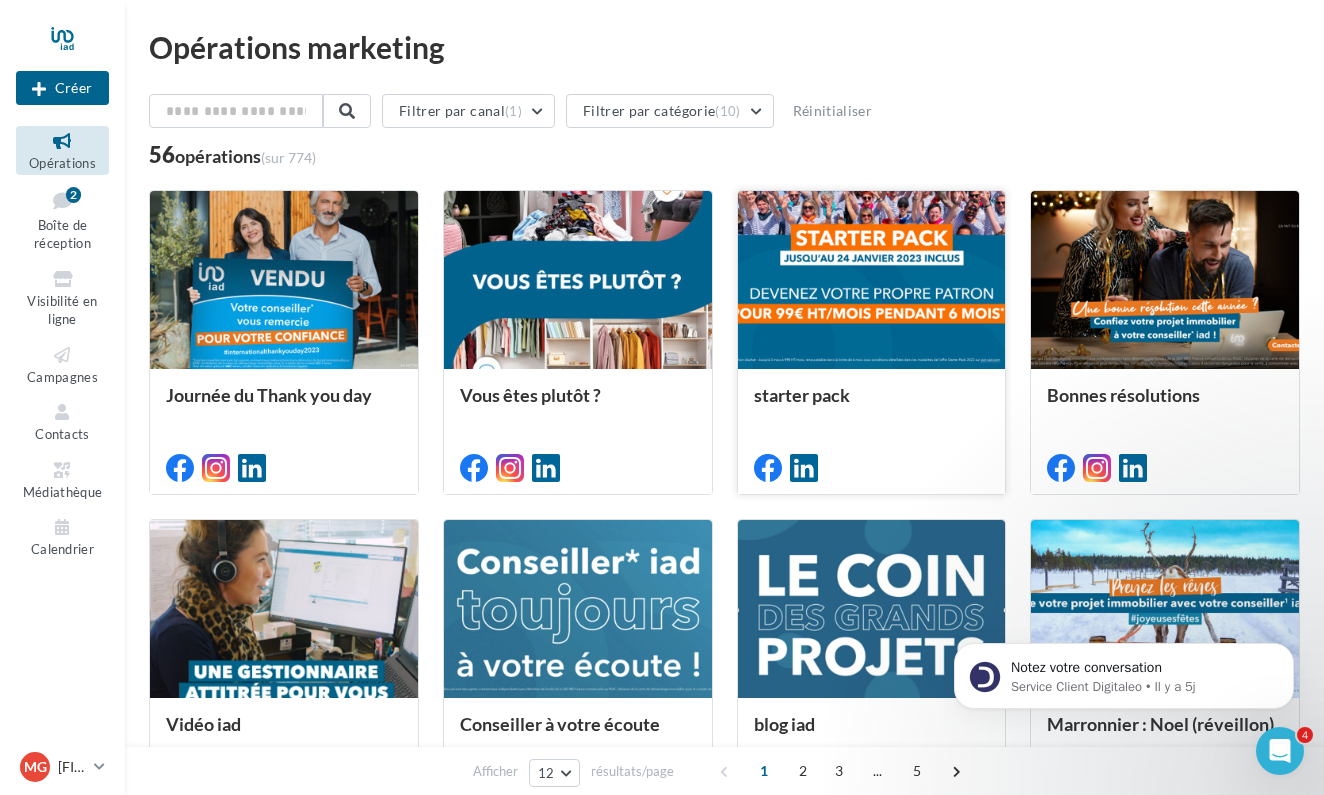 scroll, scrollTop: 6, scrollLeft: 0, axis: vertical 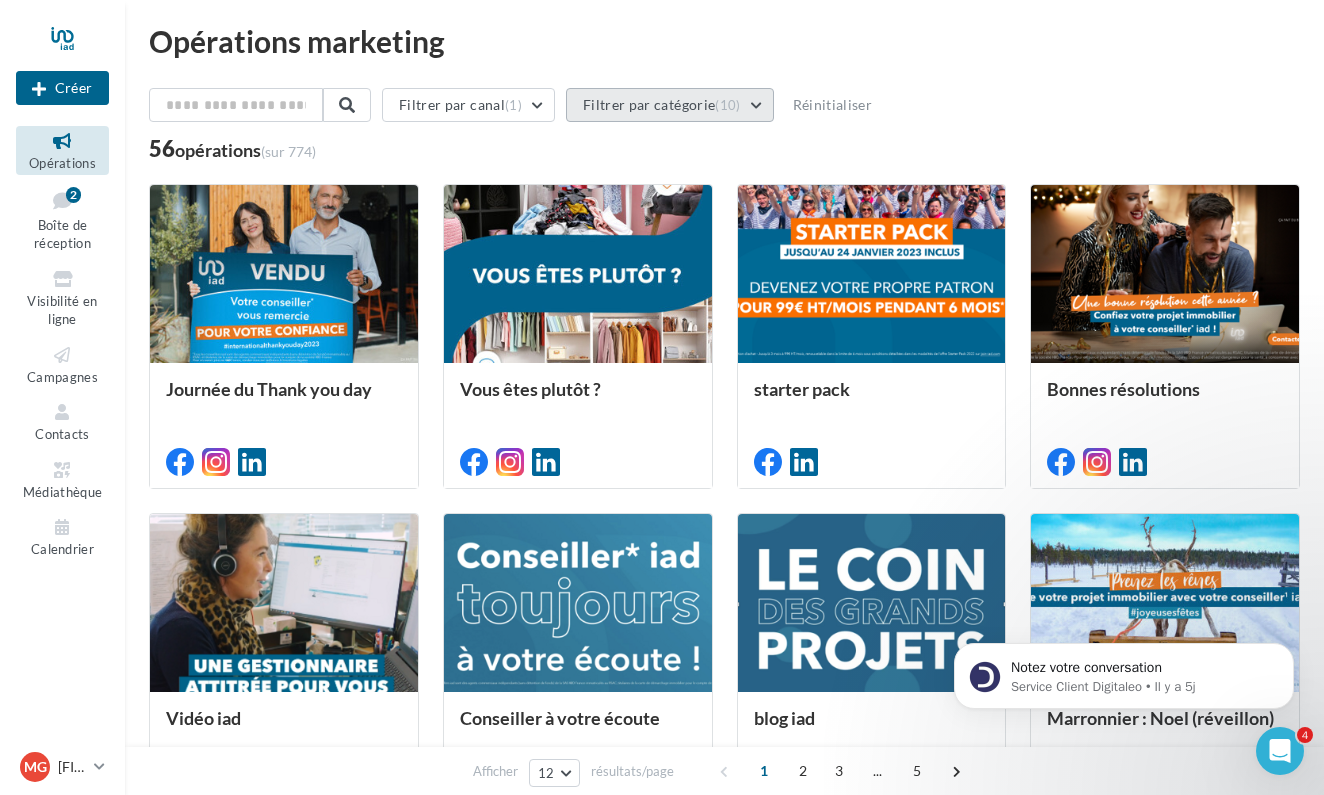click on "Filtrer par catégorie  (10)" at bounding box center [670, 105] 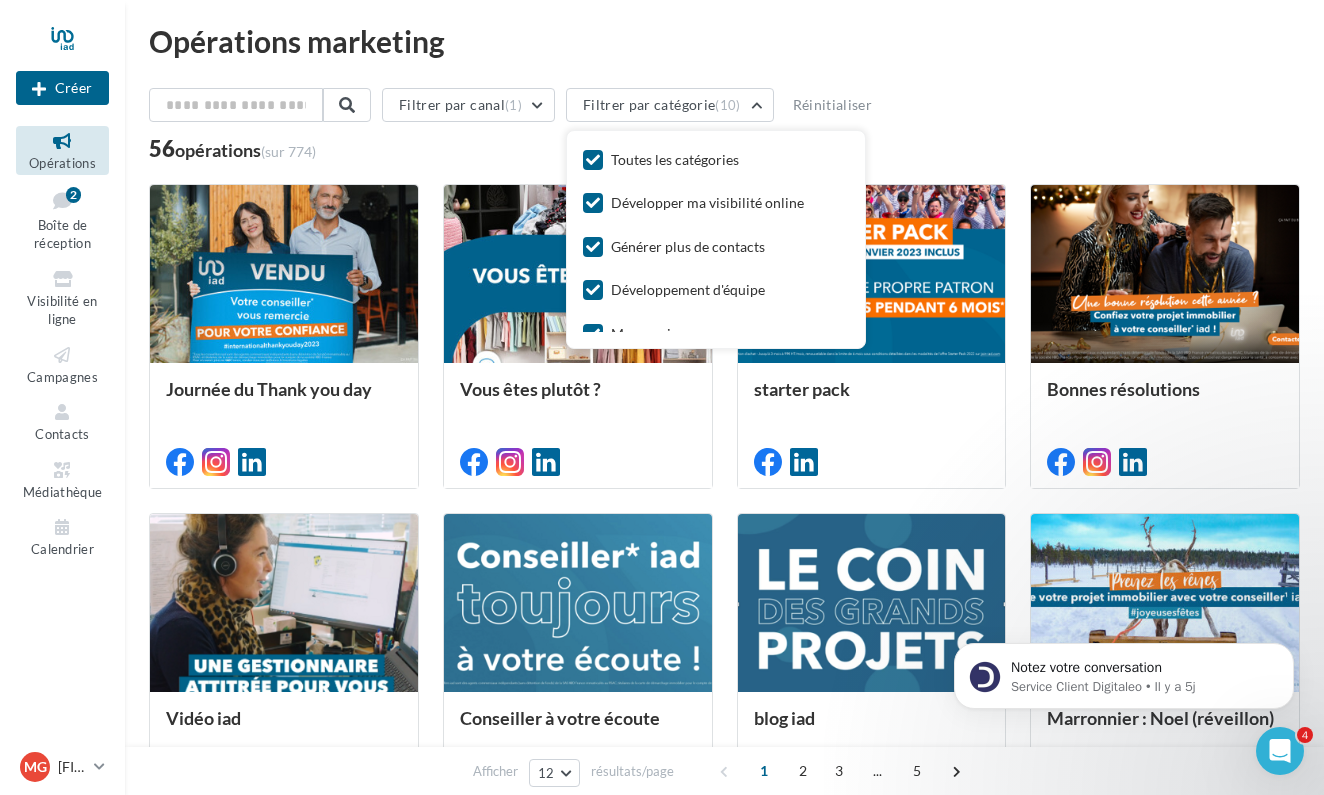 scroll, scrollTop: 0, scrollLeft: 0, axis: both 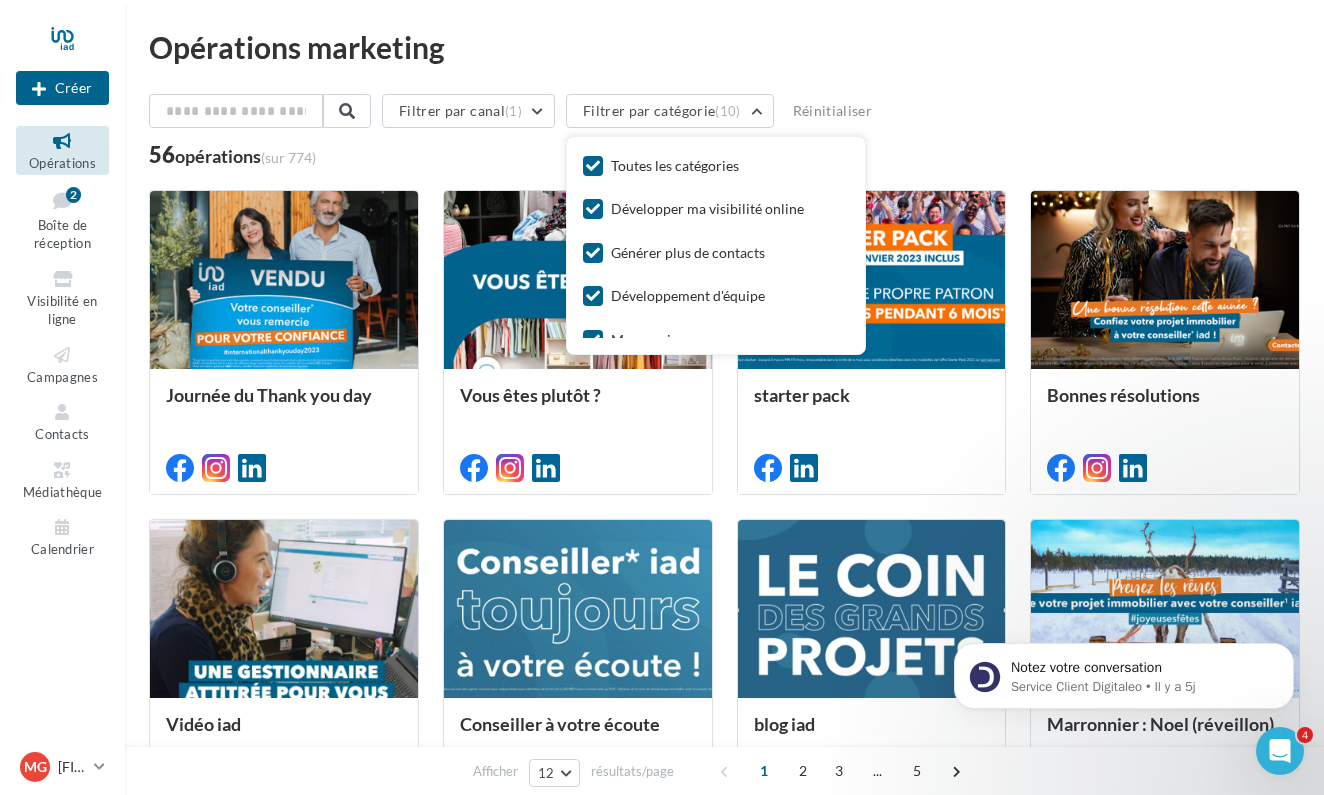 click at bounding box center (593, 166) 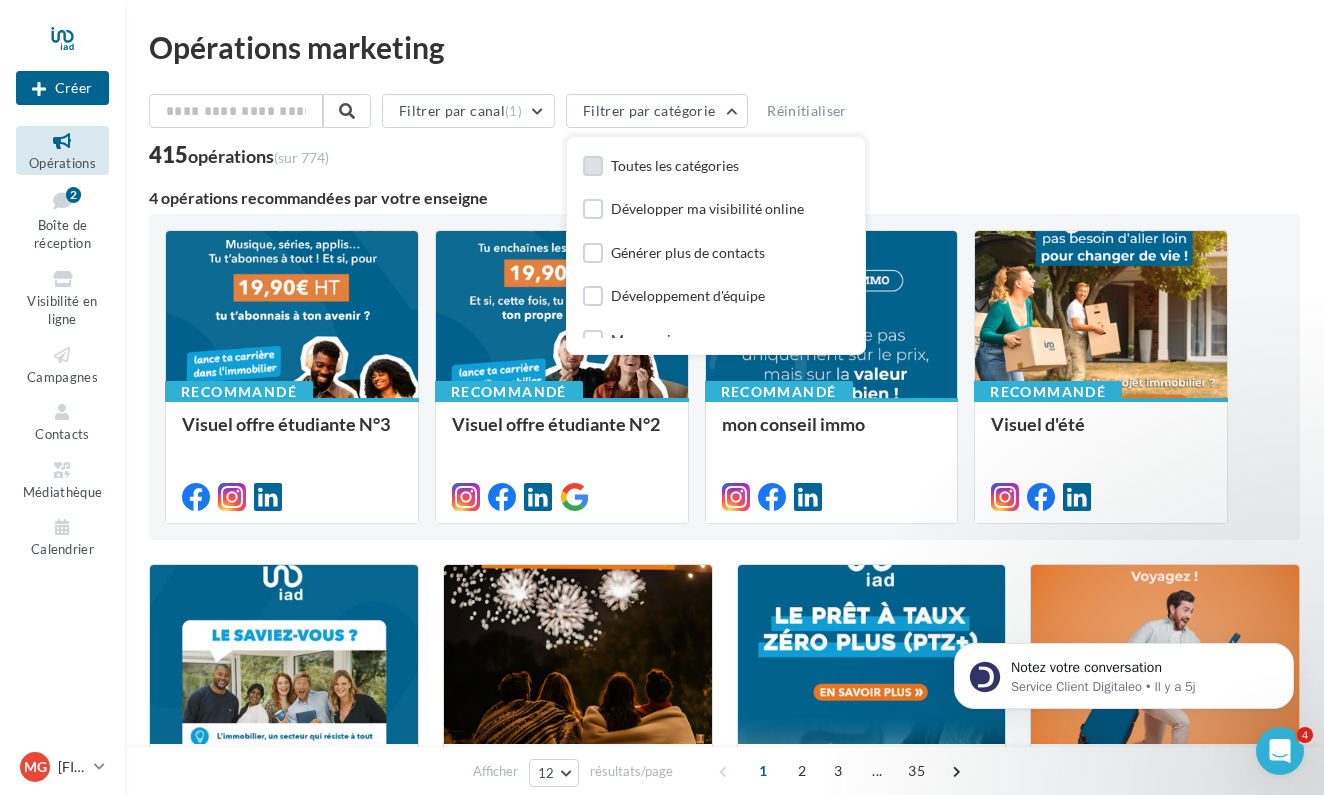 click on "Filtrer par canal  (1)         Filtrer par catégorie                 Toutes les catégories         Développer ma visibilité online         Générer plus de contacts         Développement d'équipe         Marronniers         Commercial         Conseils et astuces         actualité réseau         Prescription         Développer ma visibilité offline
Réinitialiser" at bounding box center (724, 115) 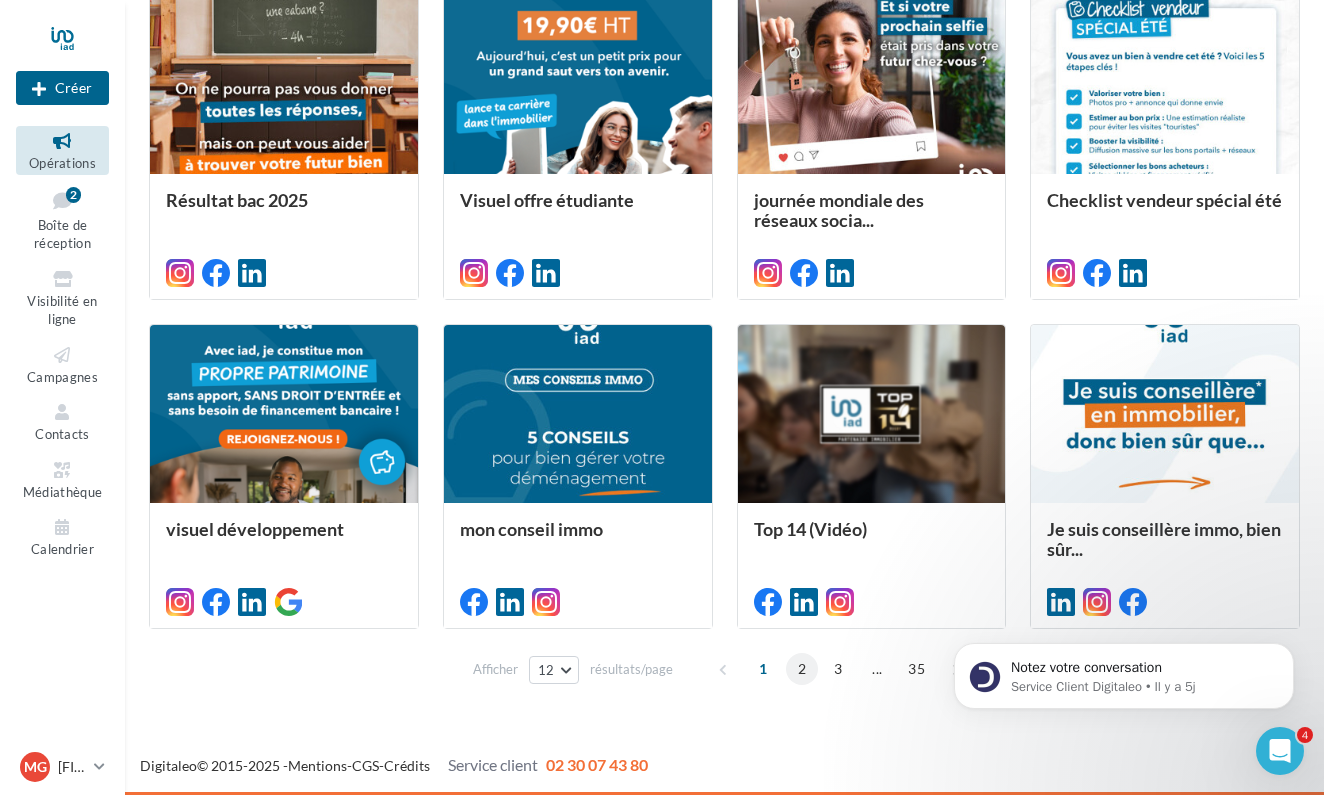 click on "2" at bounding box center (802, 669) 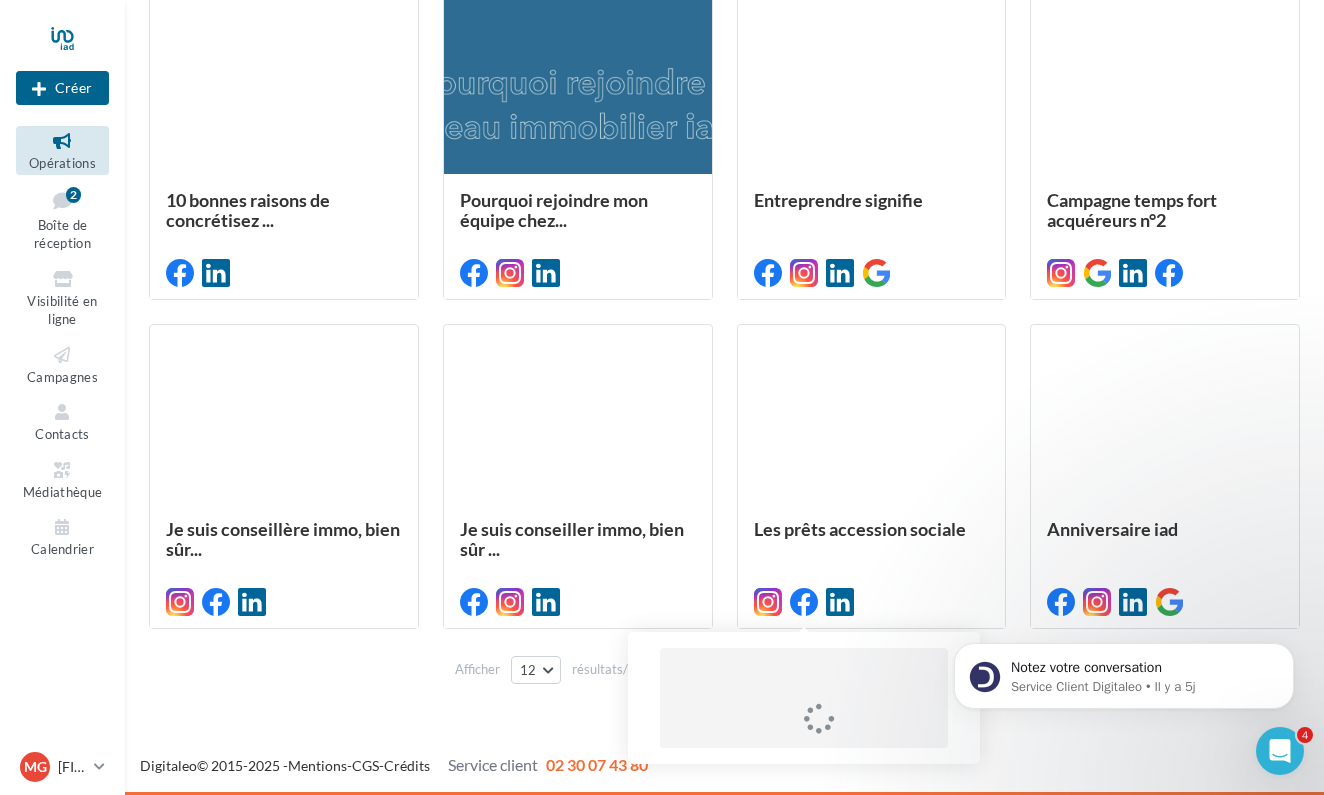 scroll, scrollTop: 899, scrollLeft: 0, axis: vertical 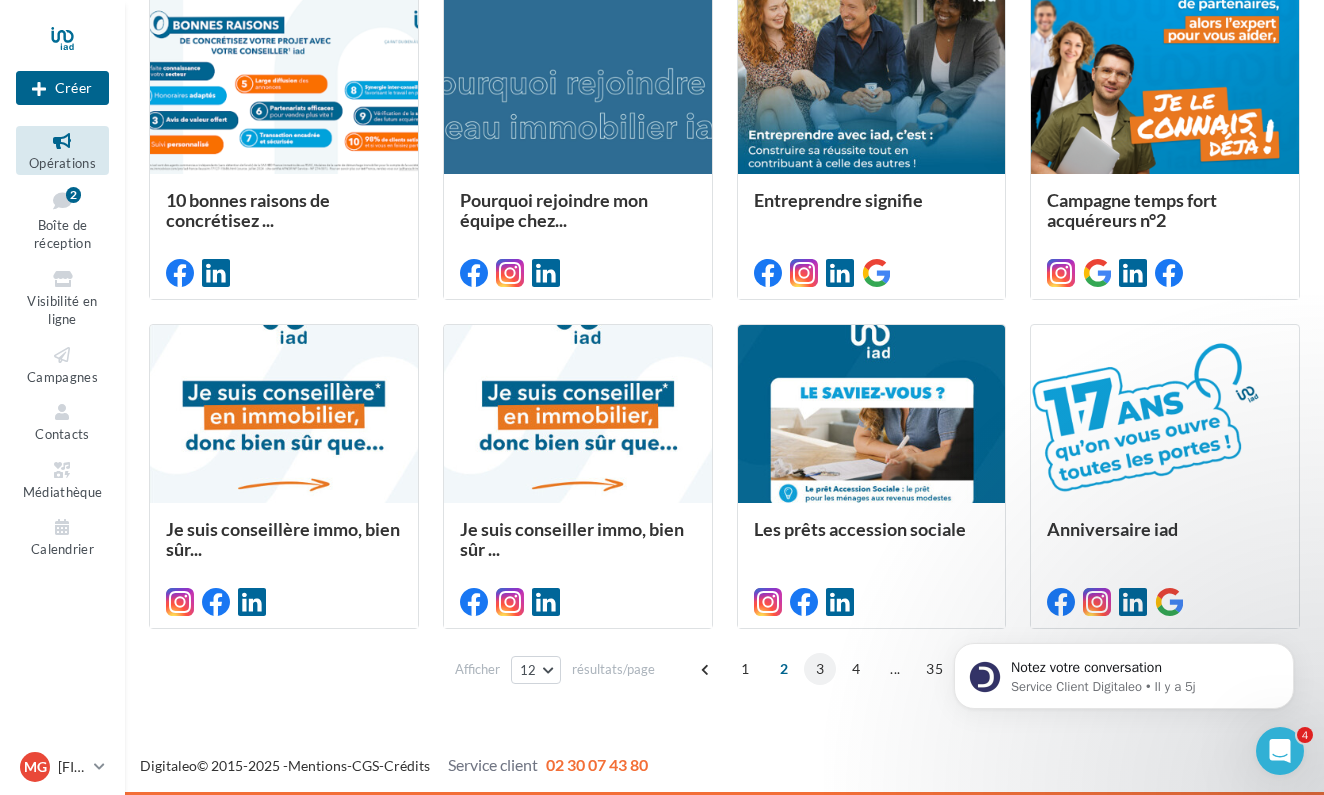 click on "3" at bounding box center [820, 669] 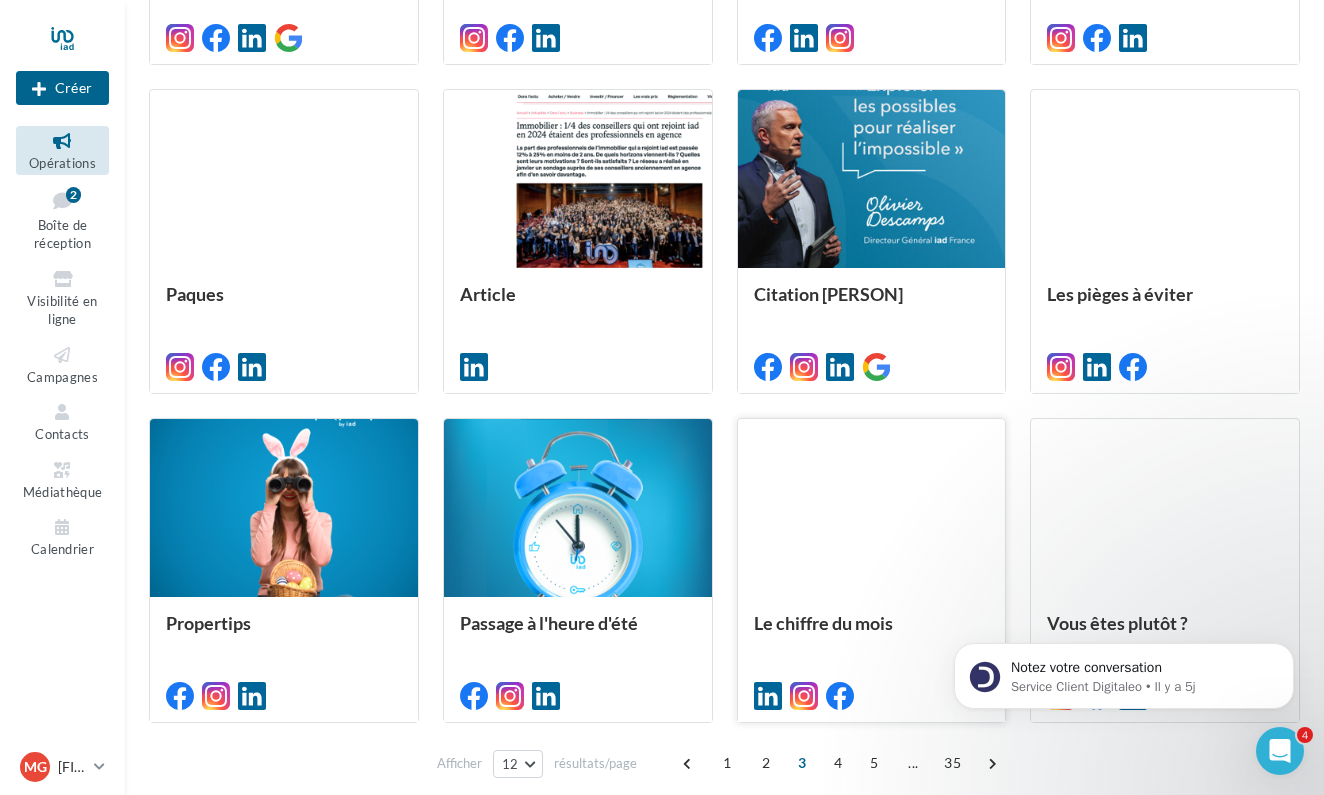 scroll, scrollTop: 797, scrollLeft: 0, axis: vertical 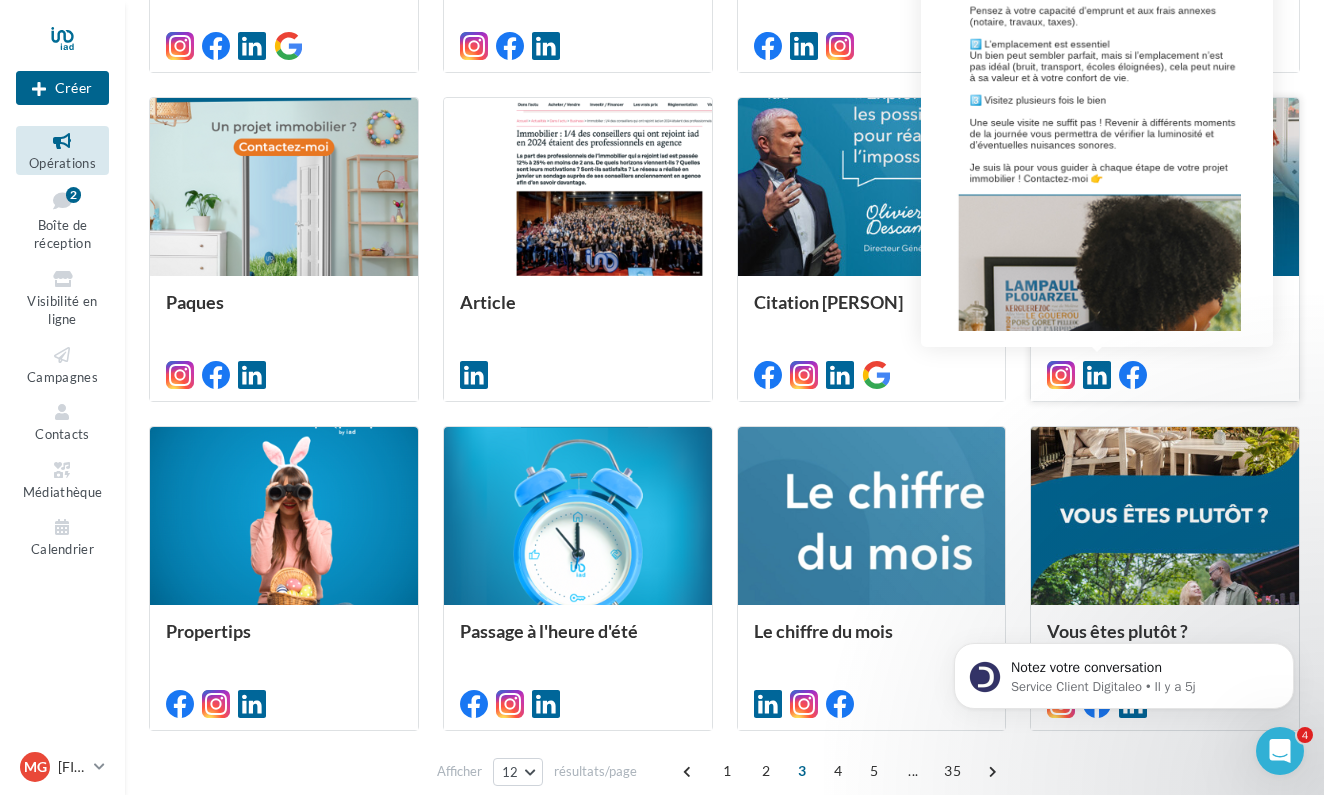 click at bounding box center (1097, 375) 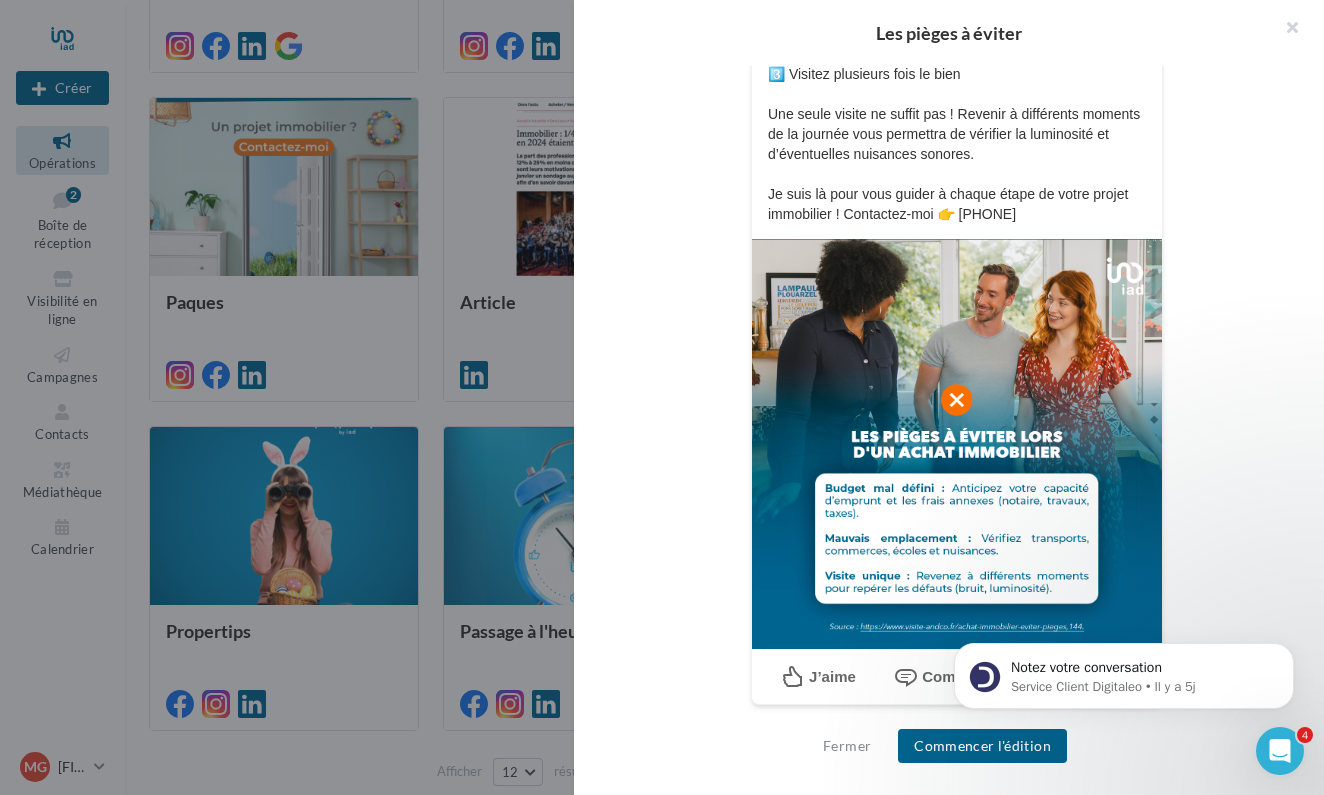 scroll, scrollTop: 625, scrollLeft: 0, axis: vertical 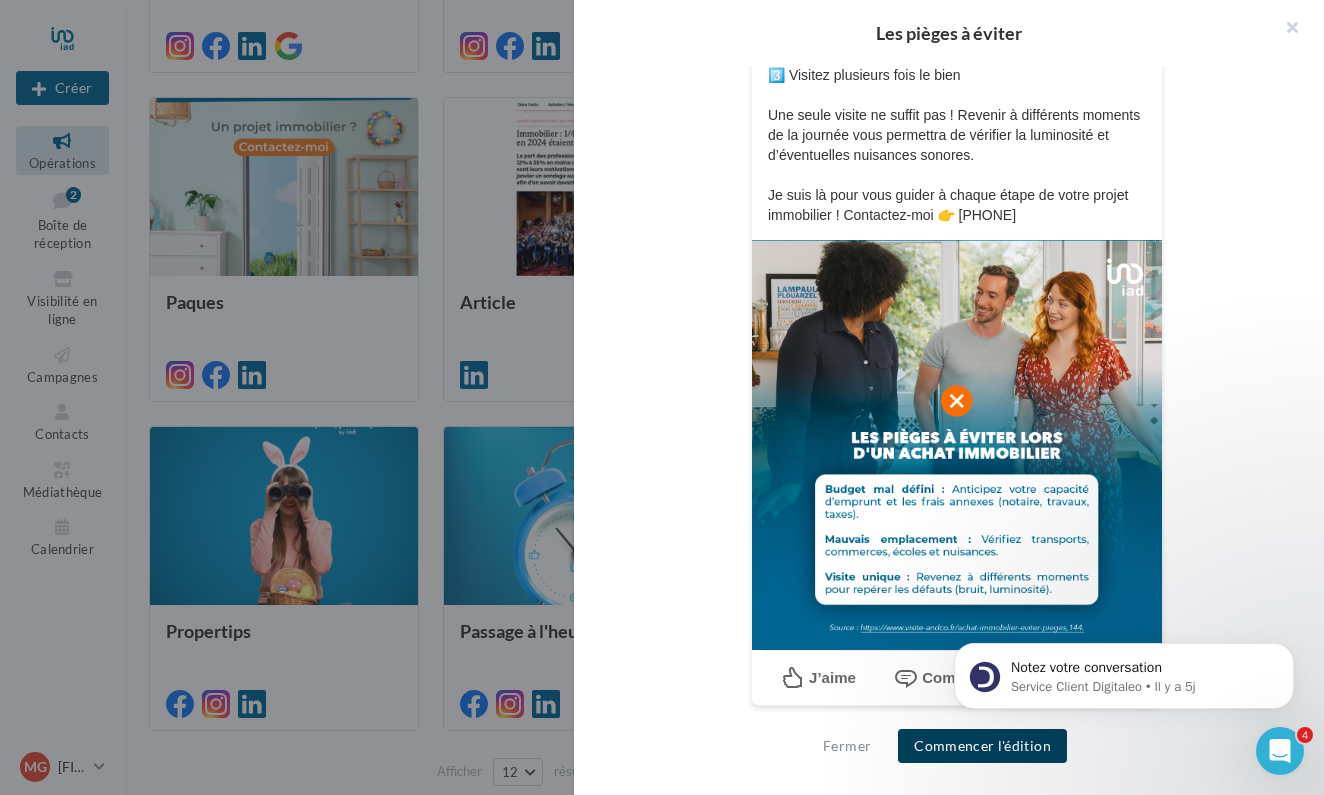 click on "Commencer l'édition" at bounding box center [982, 746] 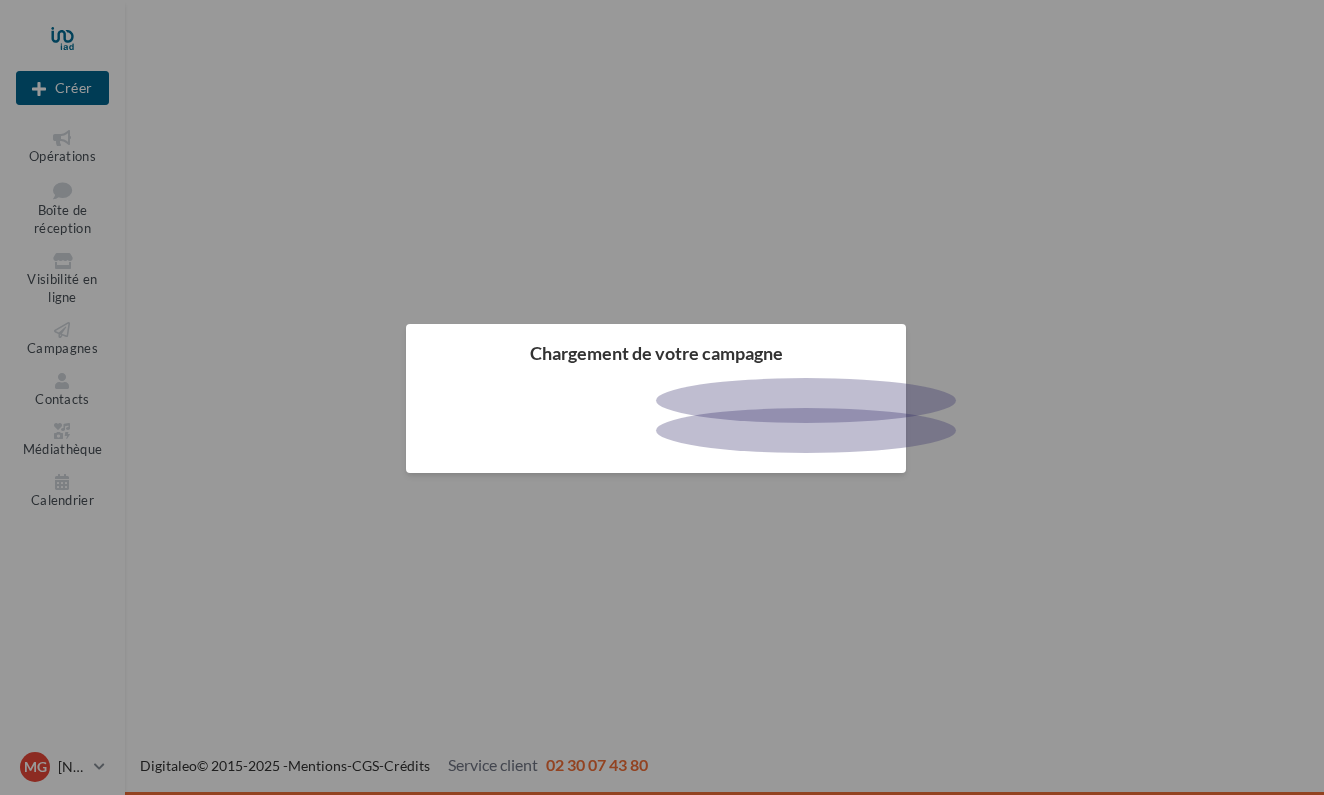 scroll, scrollTop: 0, scrollLeft: 0, axis: both 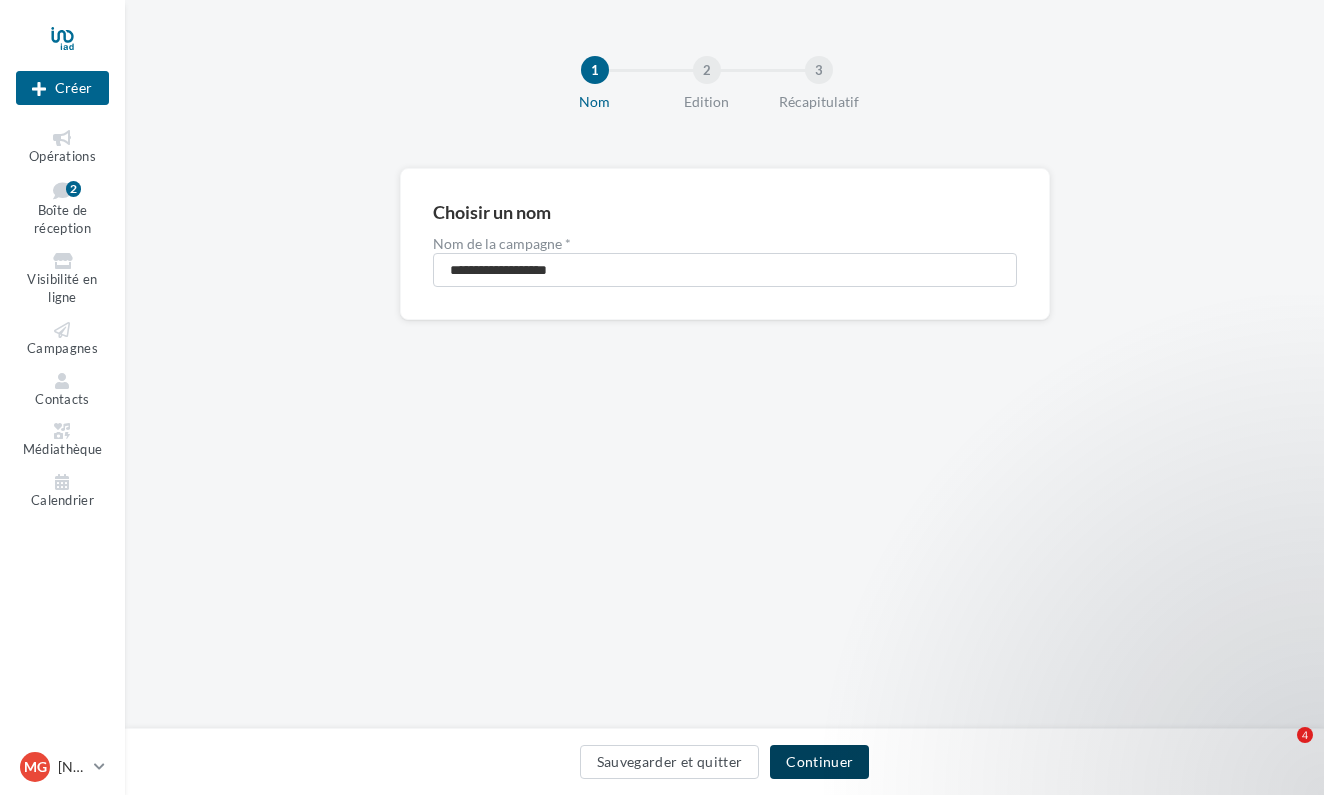 click on "Continuer" at bounding box center (819, 762) 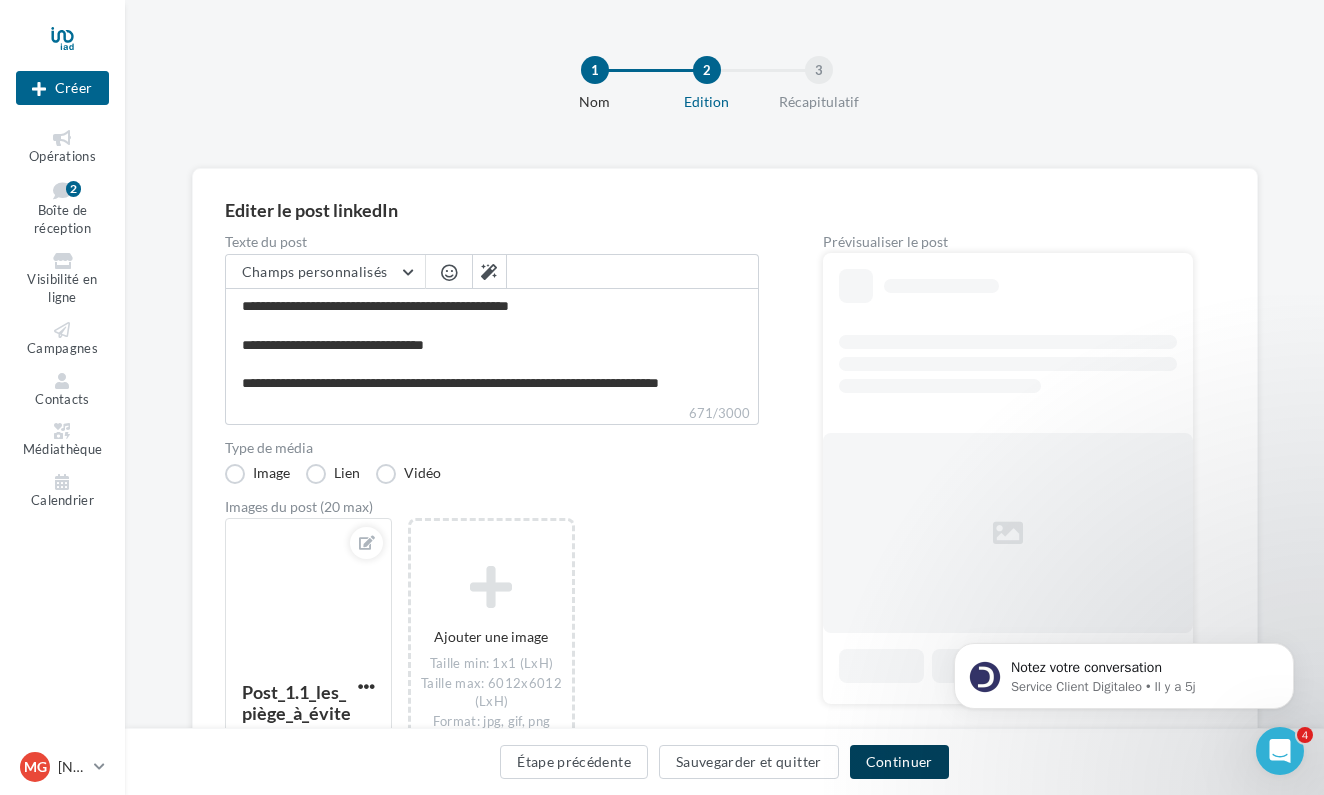 scroll, scrollTop: 0, scrollLeft: 0, axis: both 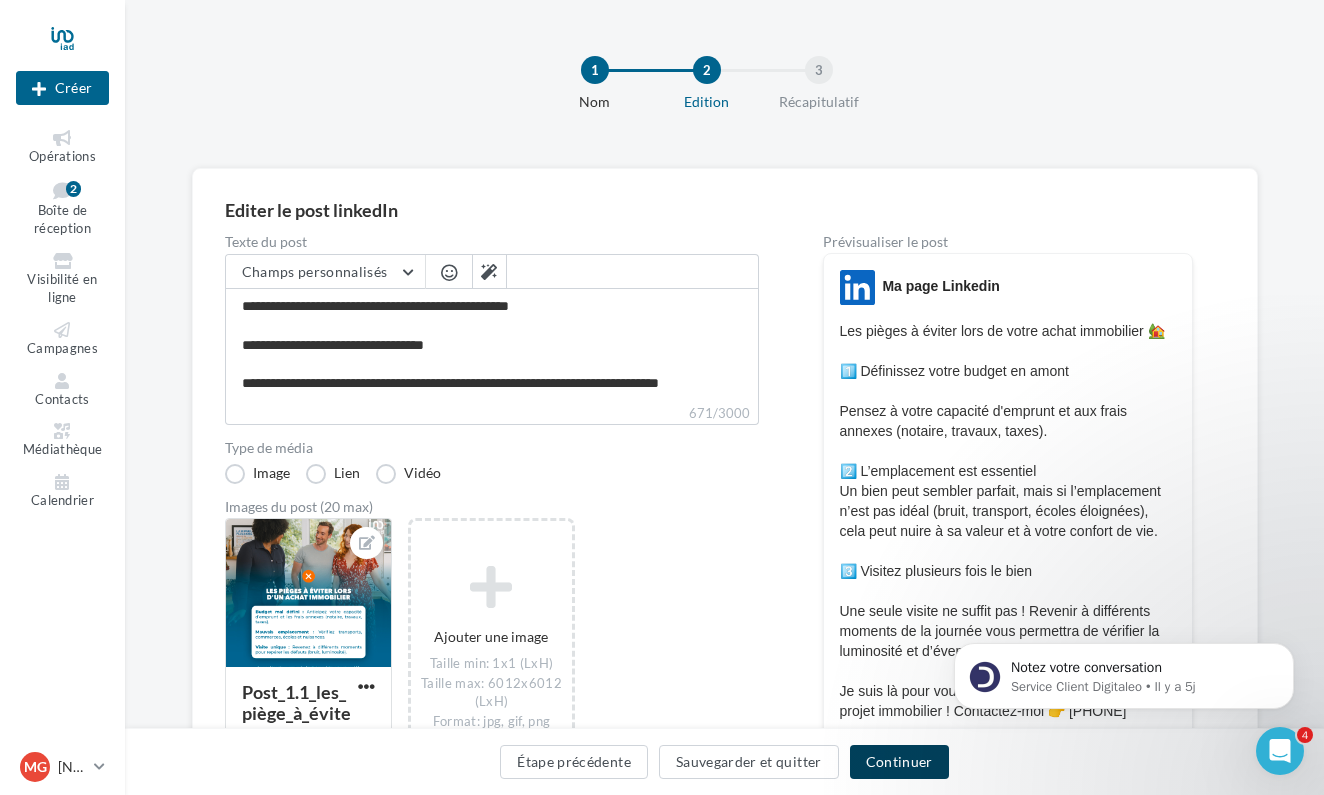 click on "Continuer" at bounding box center [899, 762] 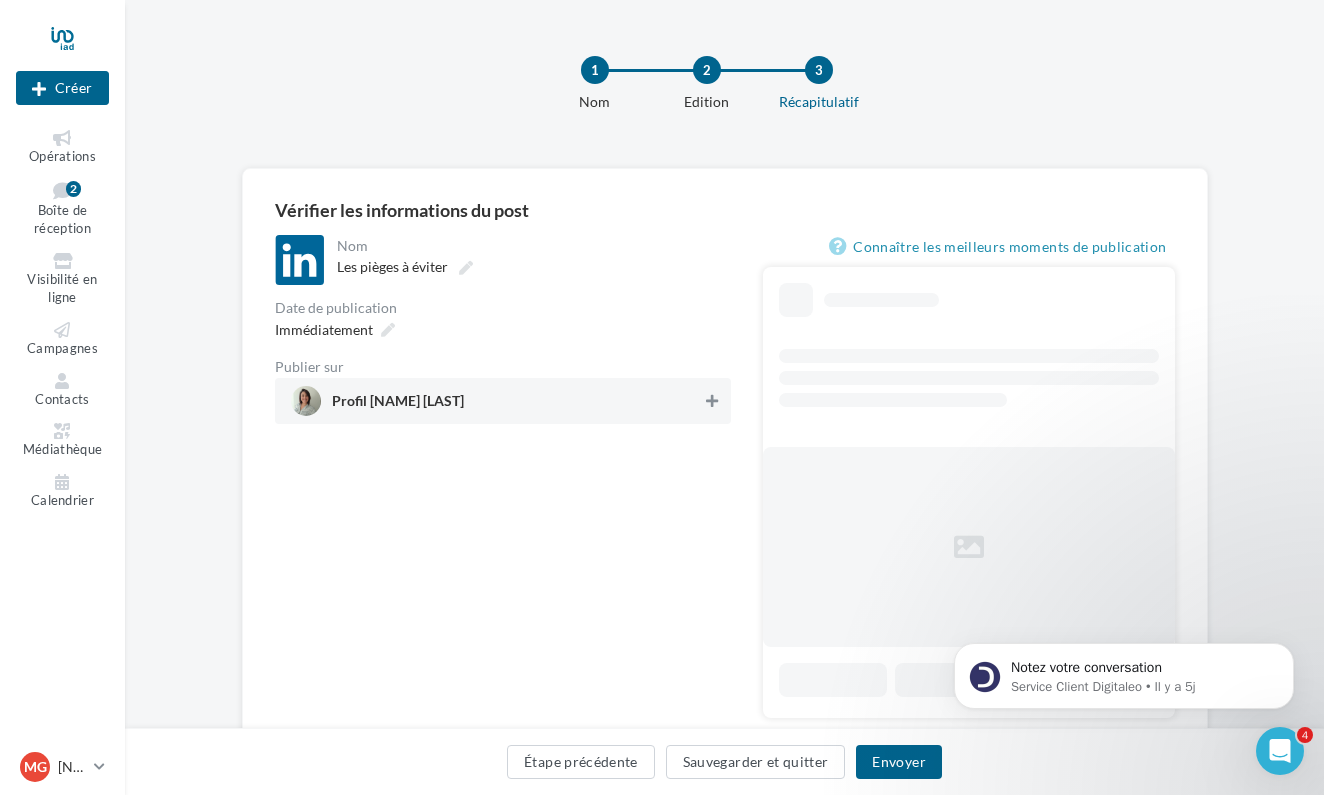 click at bounding box center [712, 401] 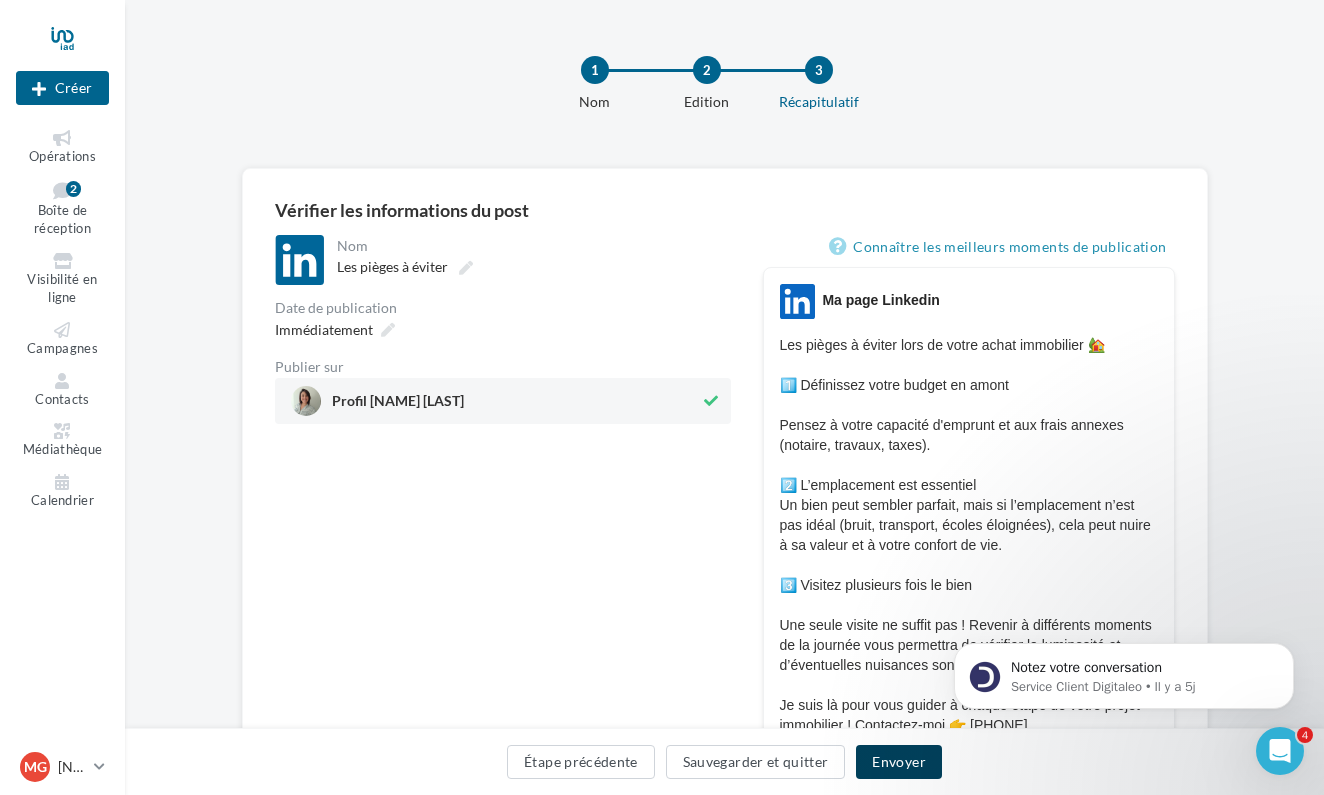 click on "Envoyer" at bounding box center (898, 762) 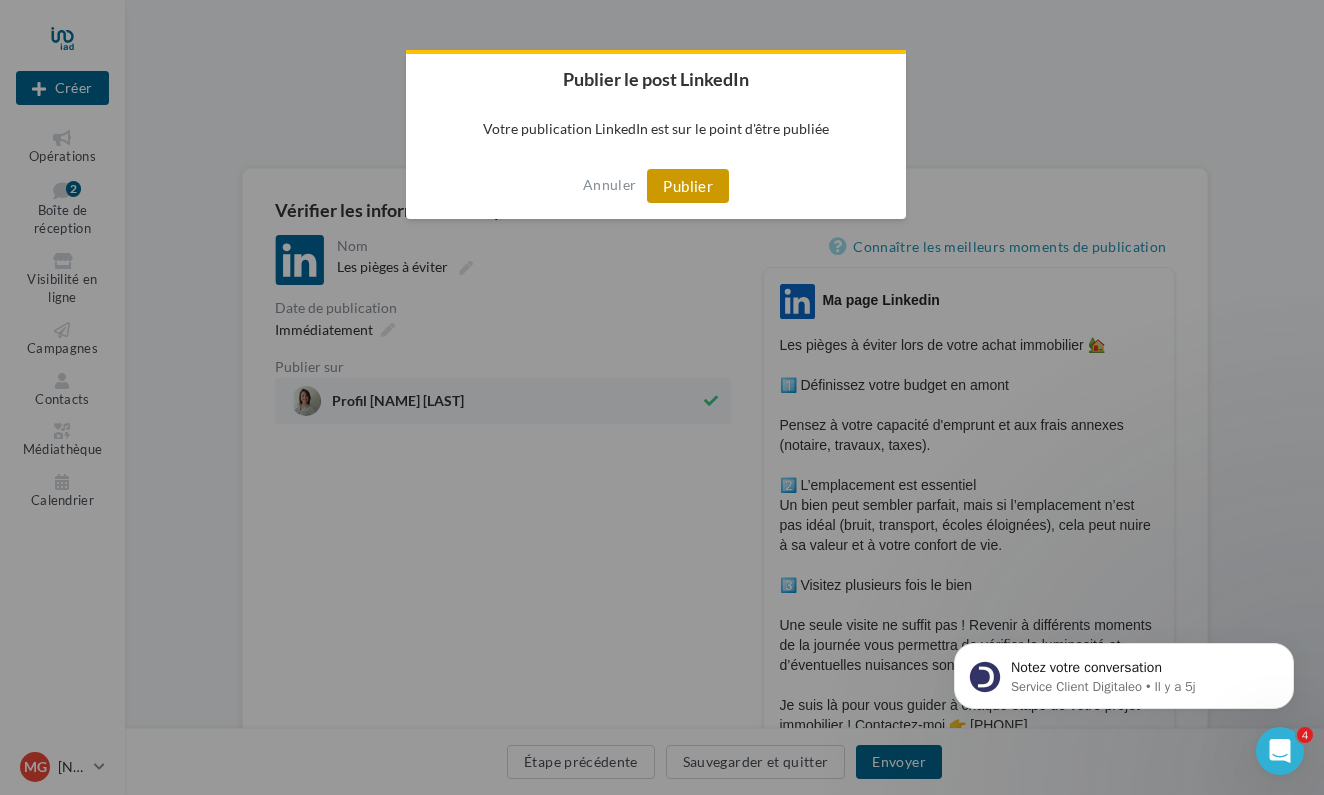 click on "Publier" at bounding box center (688, 186) 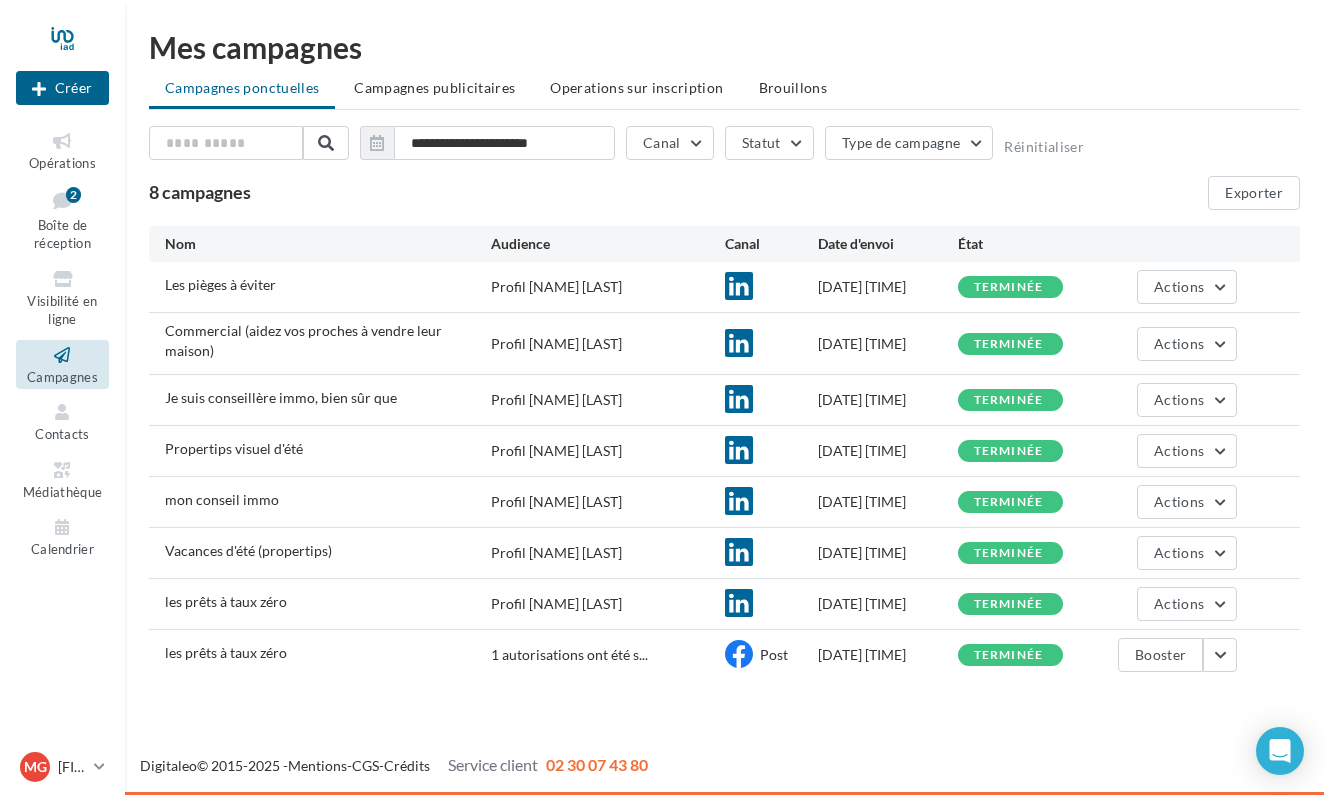 scroll, scrollTop: 0, scrollLeft: 0, axis: both 